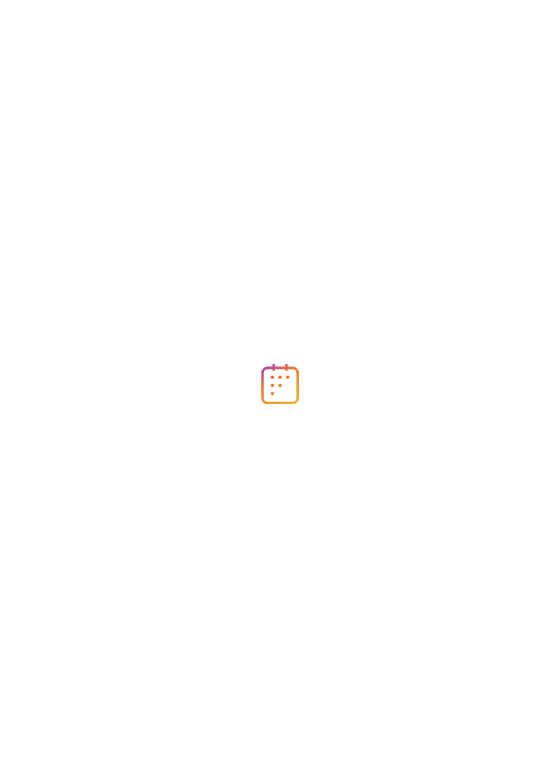 scroll, scrollTop: 0, scrollLeft: 0, axis: both 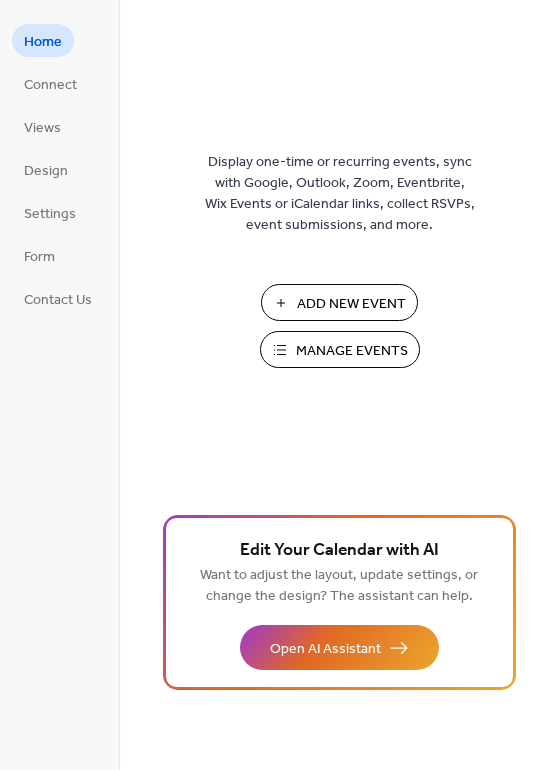 click on "Manage Events" at bounding box center (352, 351) 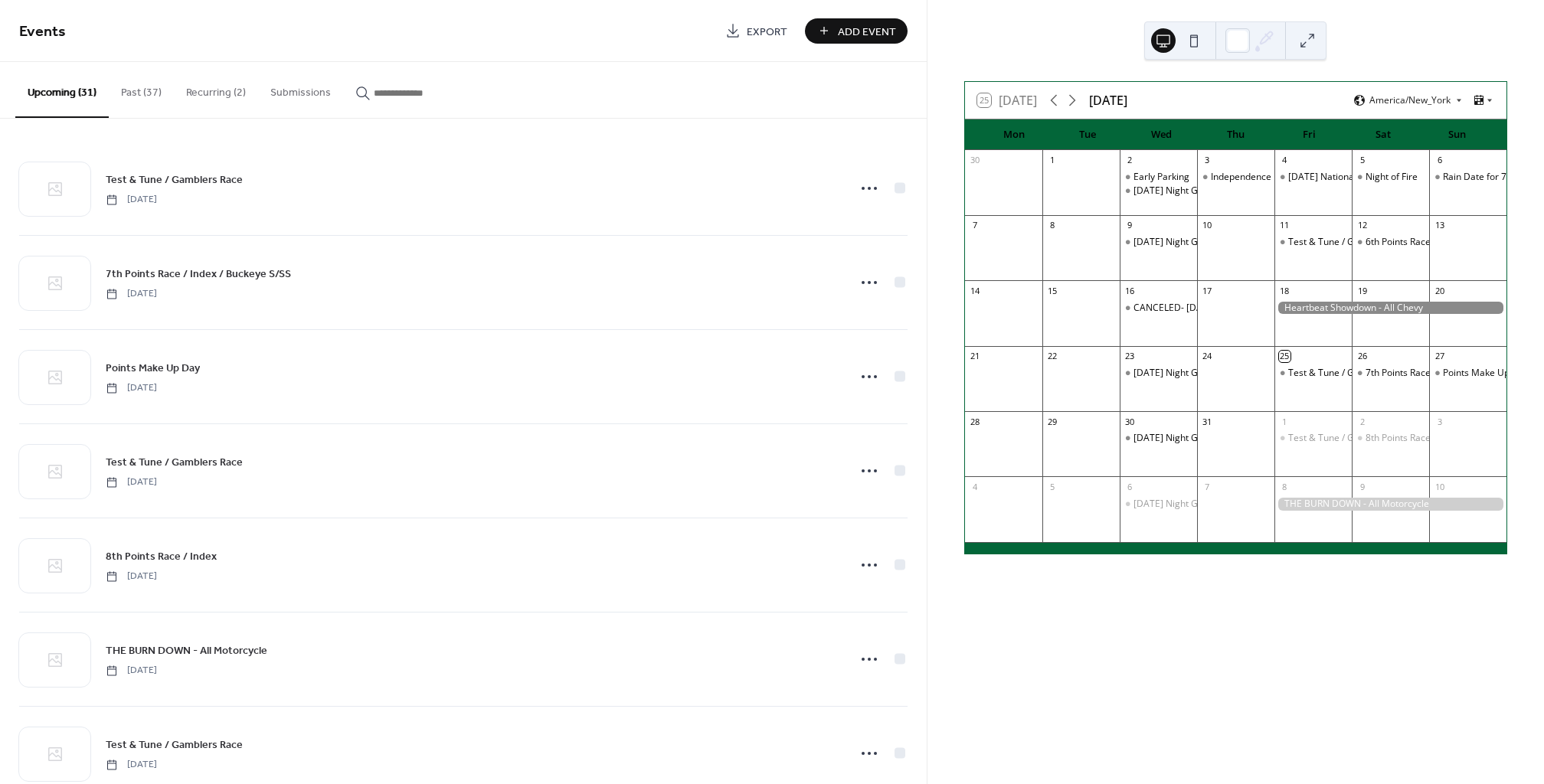 scroll, scrollTop: 0, scrollLeft: 0, axis: both 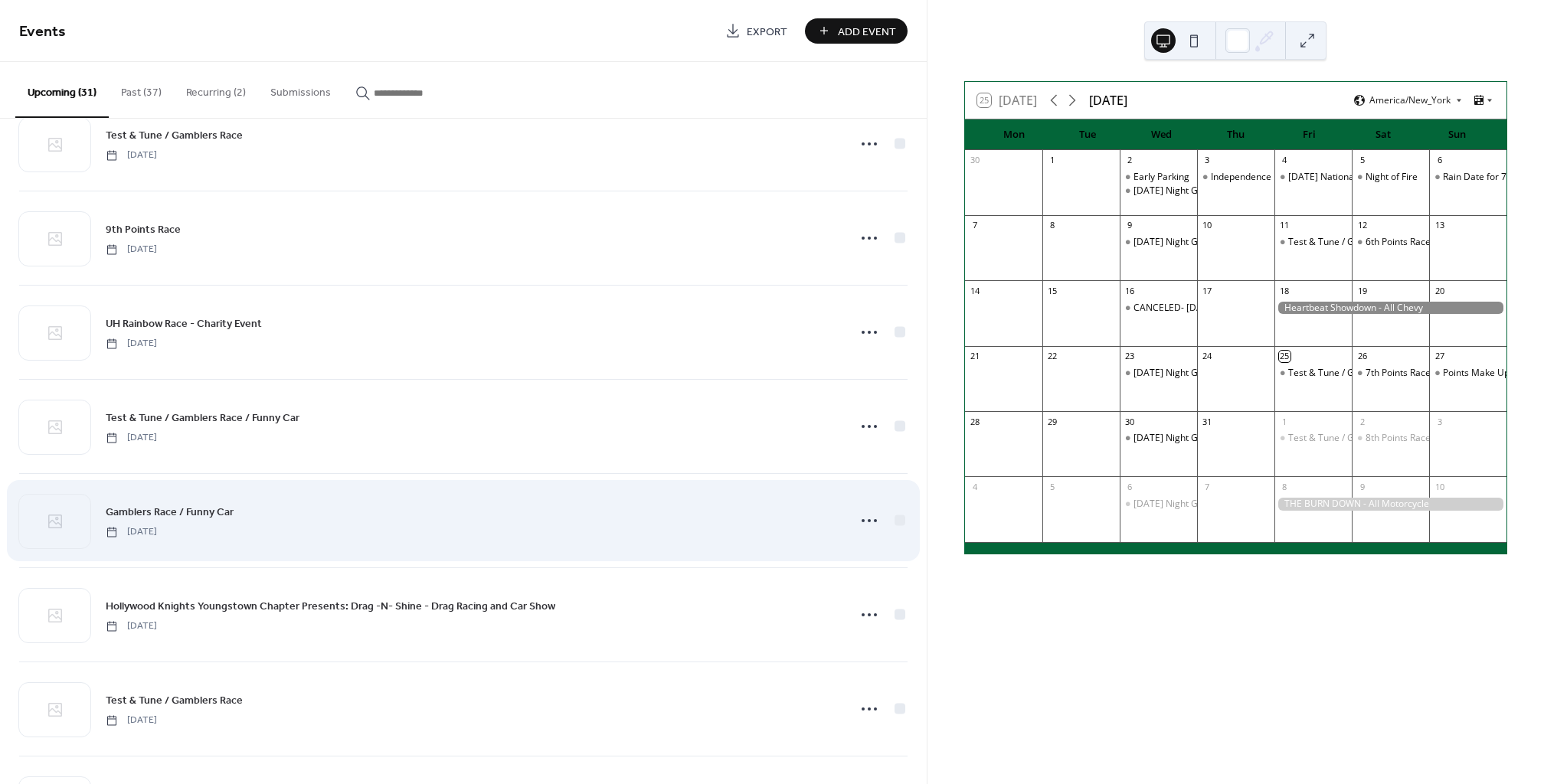 click on "Gamblers Race / Funny Car Saturday, August 23, 2025" at bounding box center [472, 520] 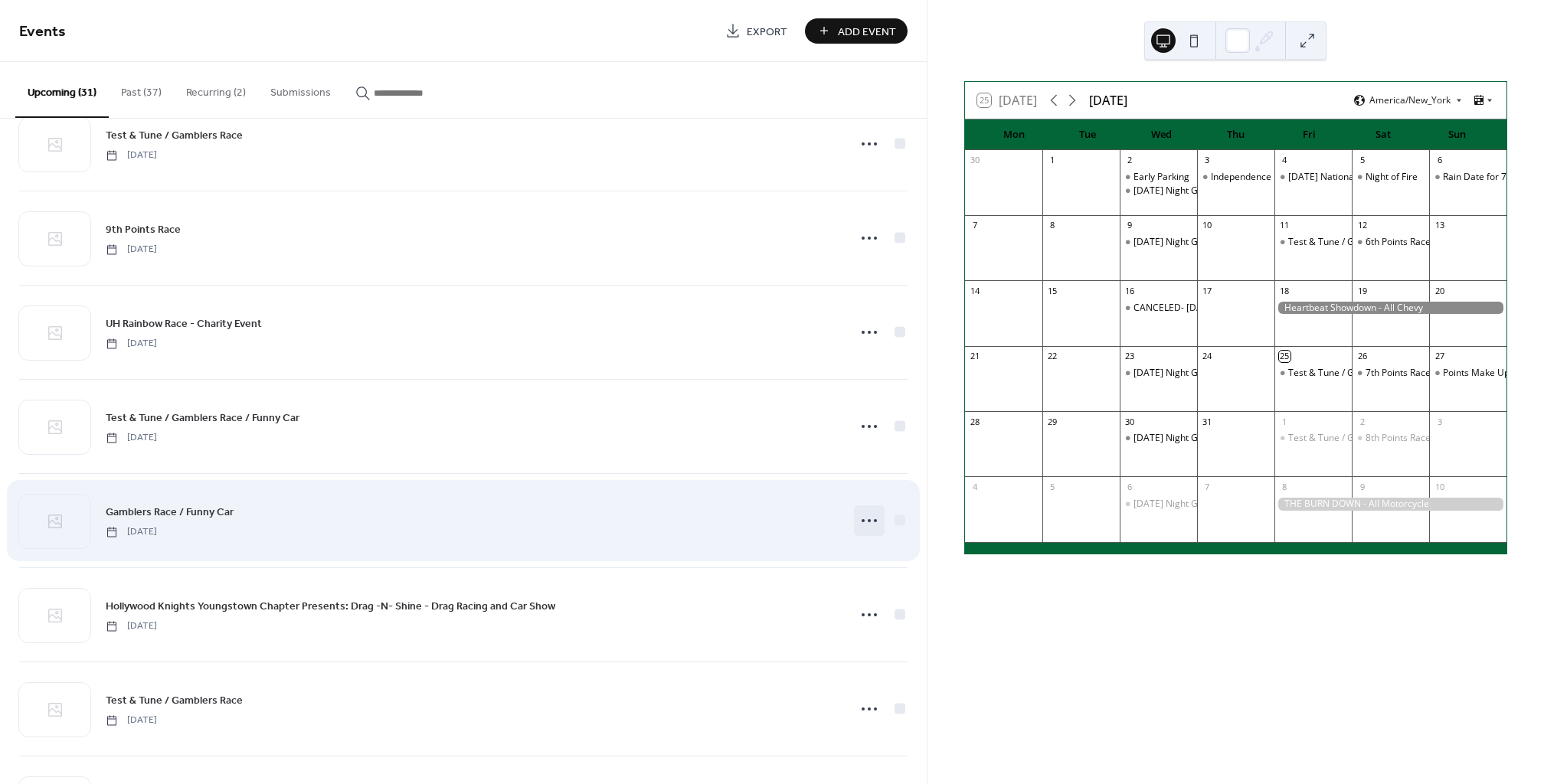 click 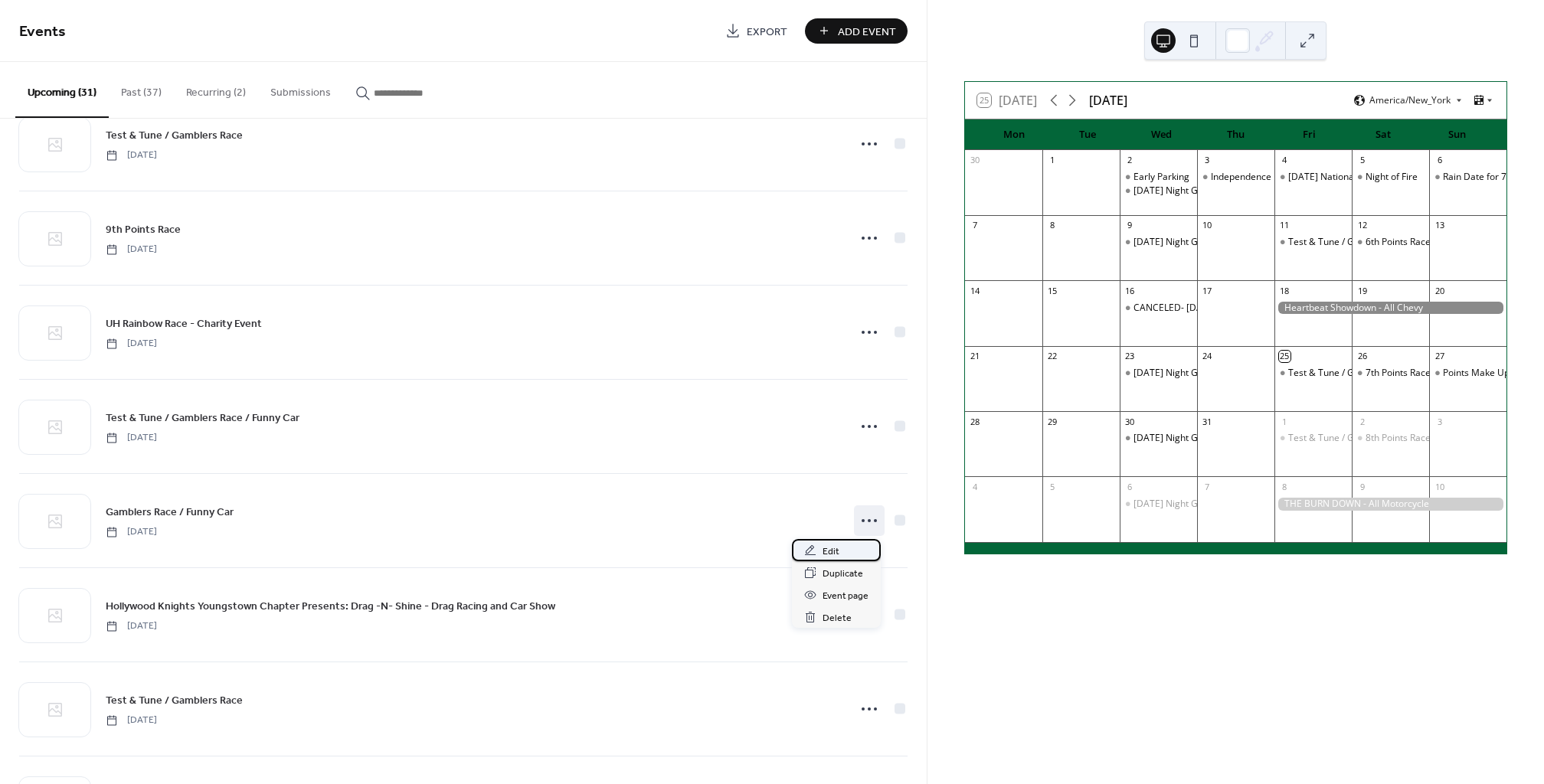 click on "Edit" at bounding box center [836, 550] 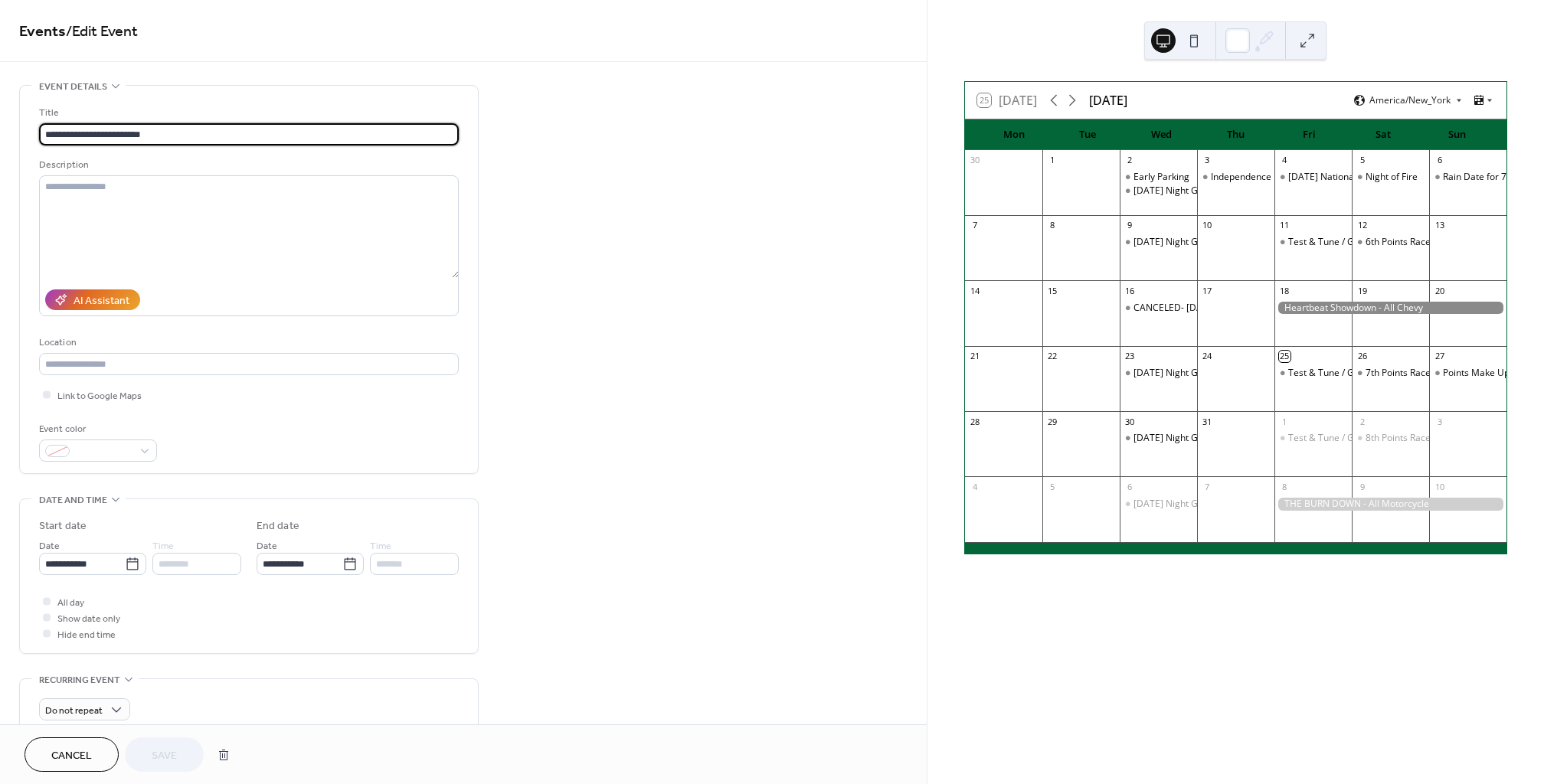 drag, startPoint x: 299, startPoint y: 126, endPoint x: -25, endPoint y: 113, distance: 324.2607 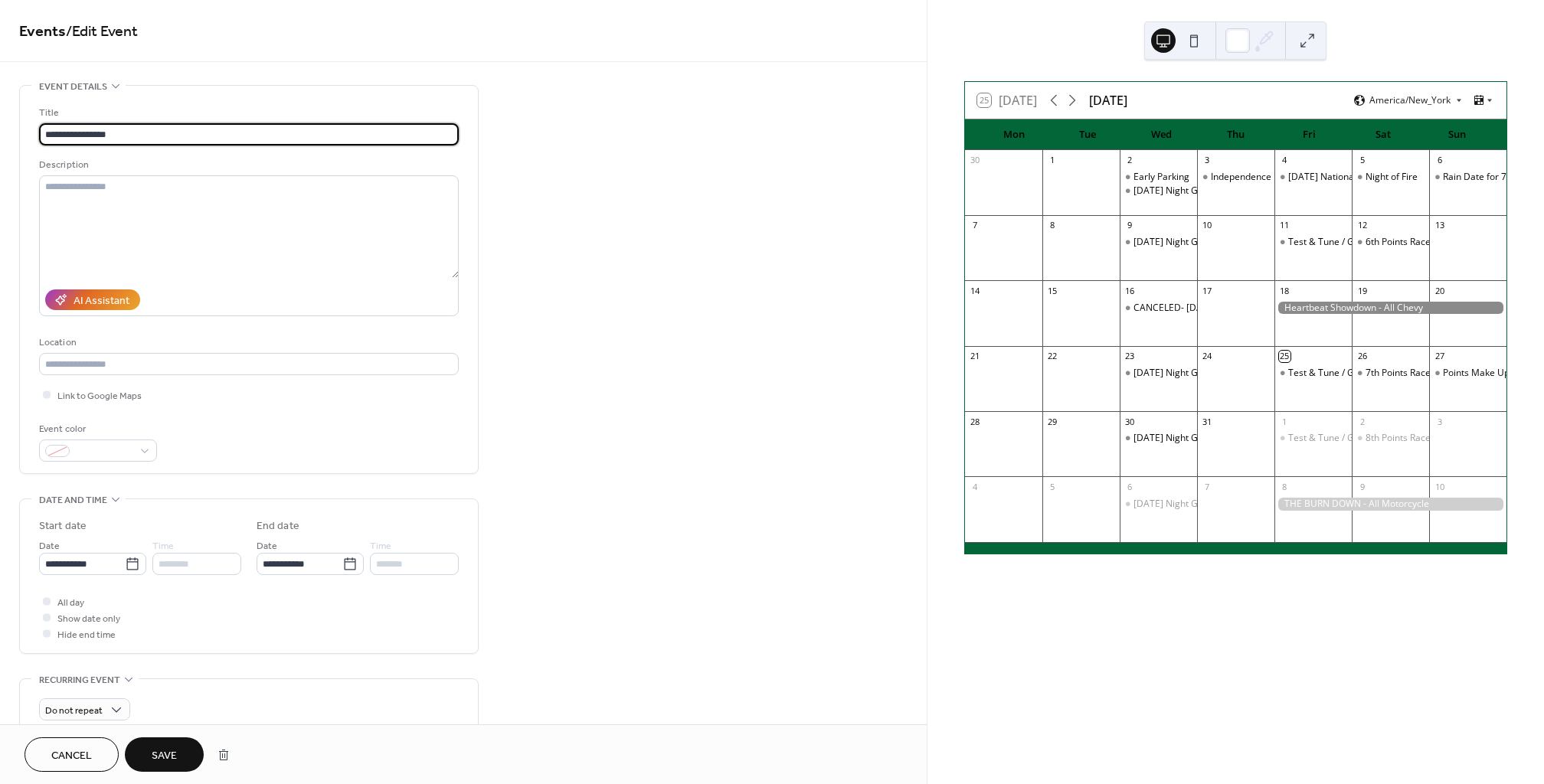 type on "**********" 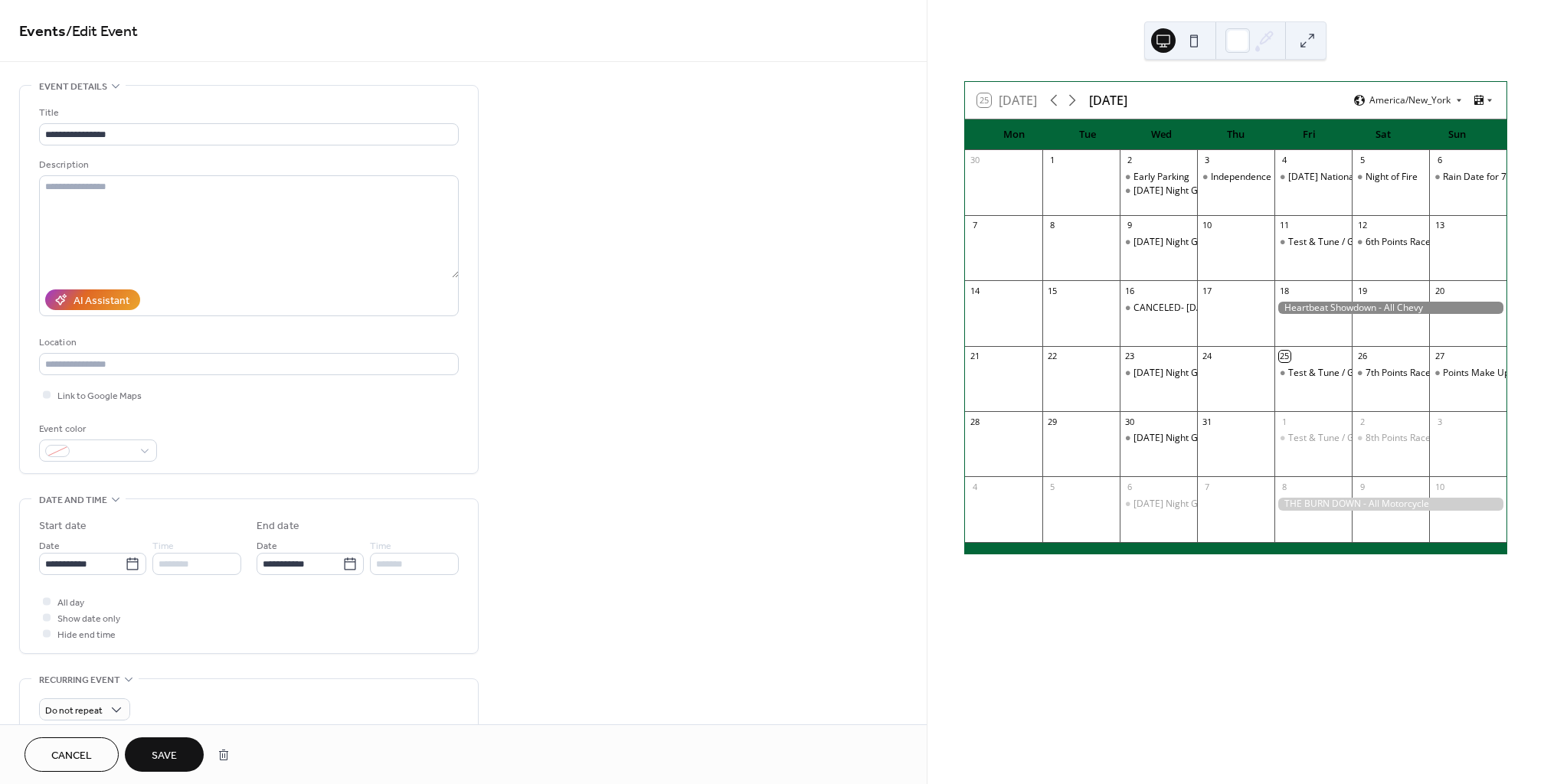 click on "Save" at bounding box center (164, 754) 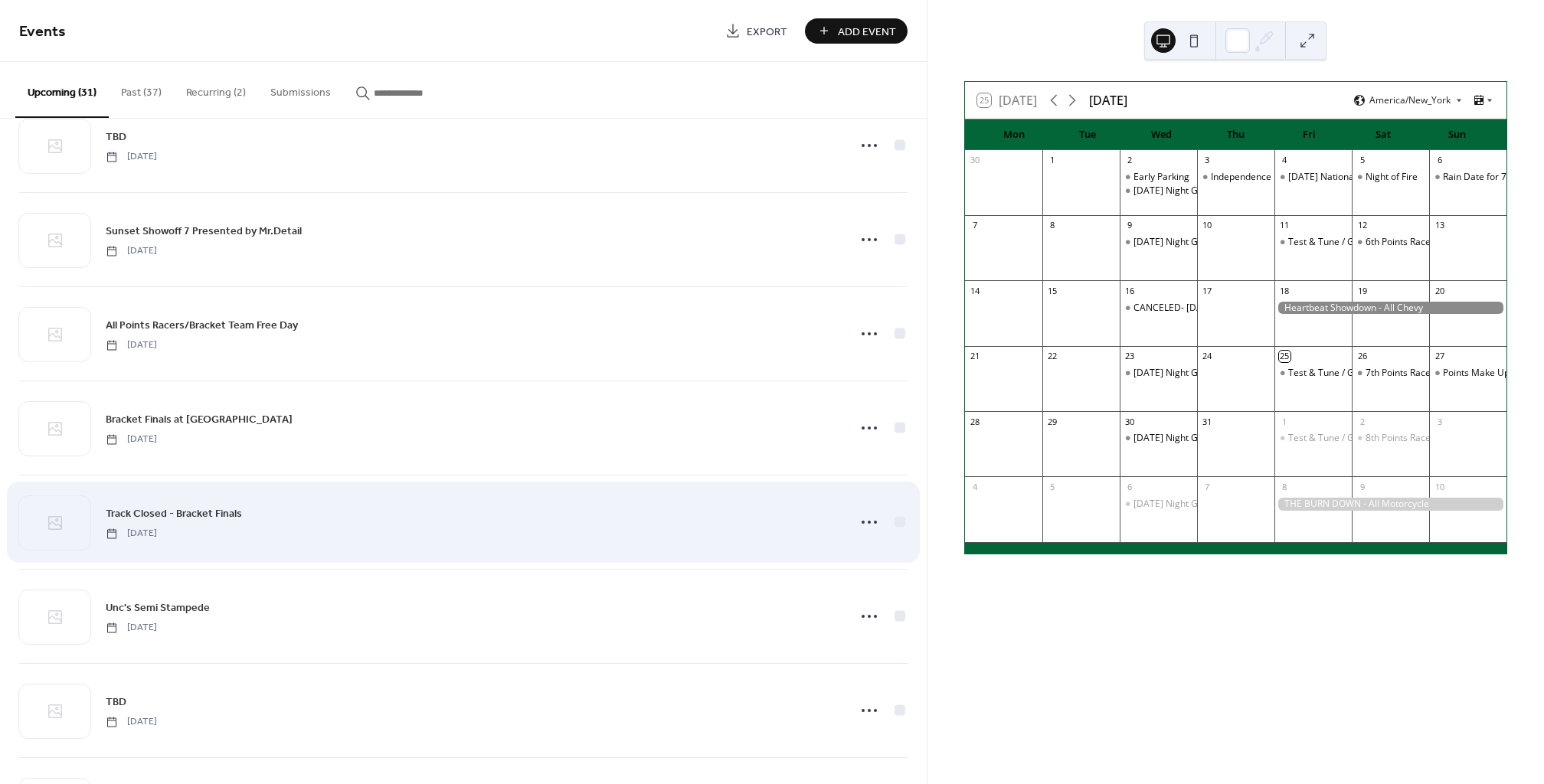 click on "Track Closed - Bracket Finals Friday, September 19, 2025" at bounding box center (472, 521) 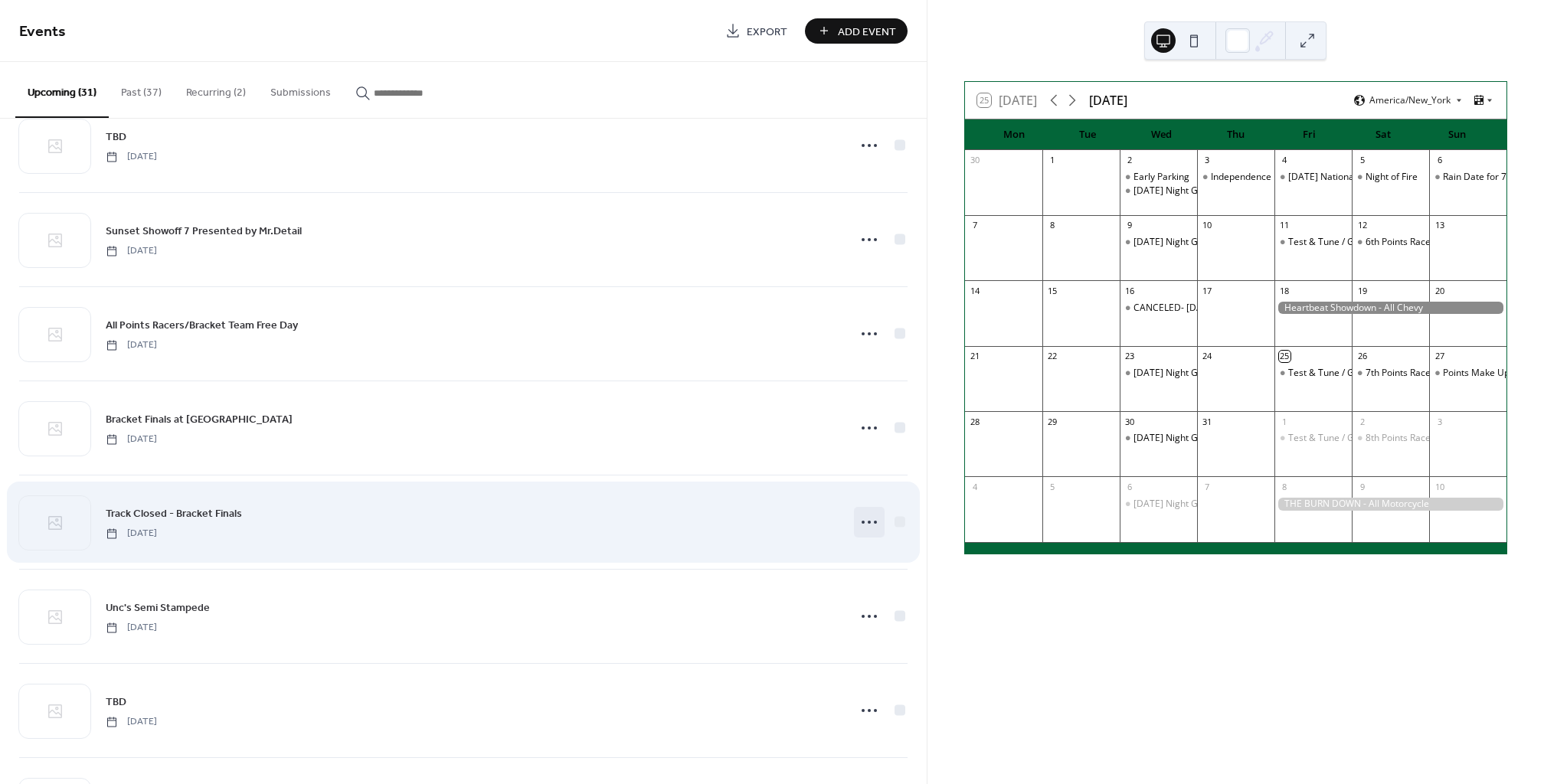 scroll, scrollTop: 1643, scrollLeft: 0, axis: vertical 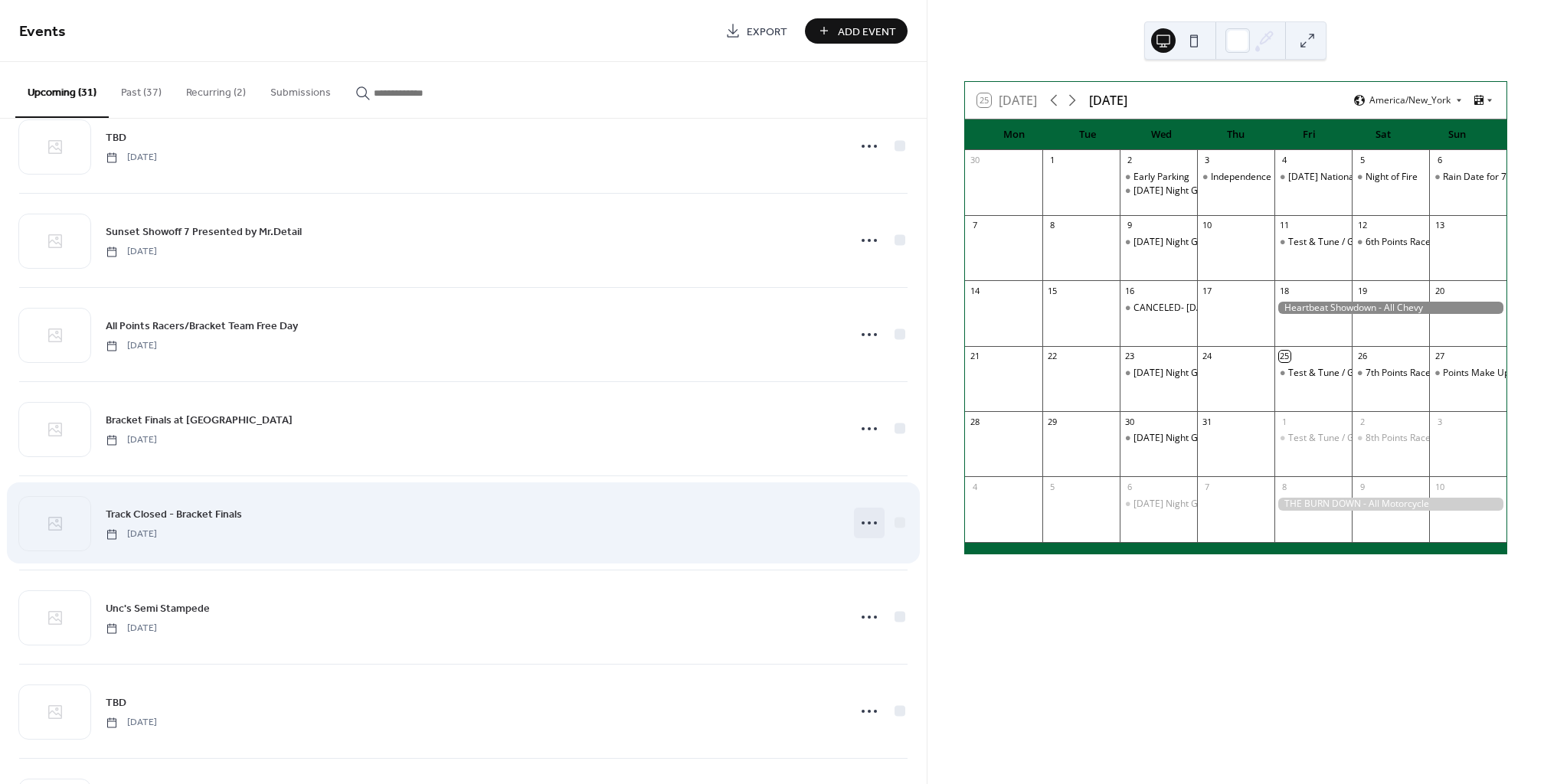 click 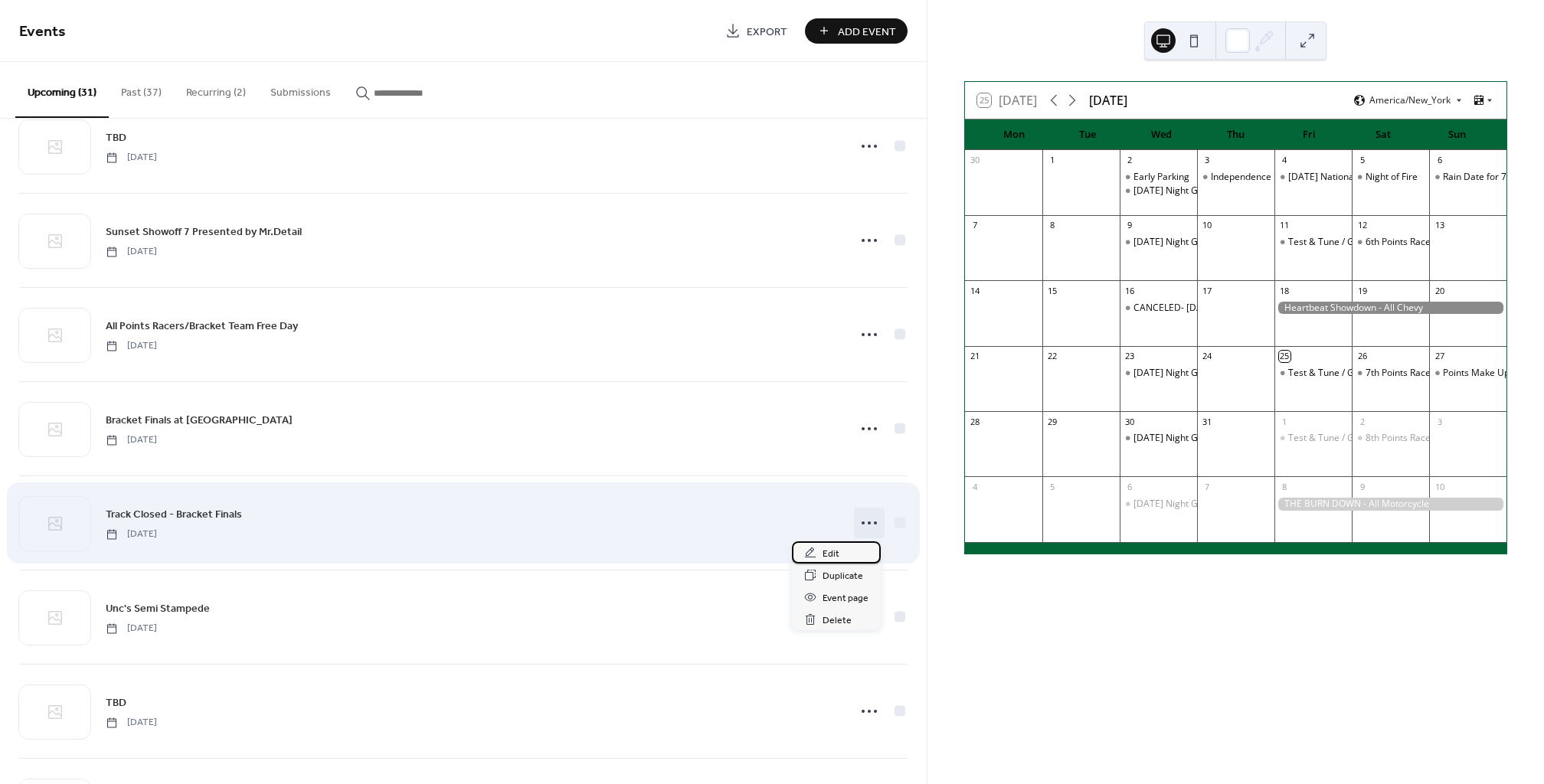 click on "Edit" at bounding box center (836, 552) 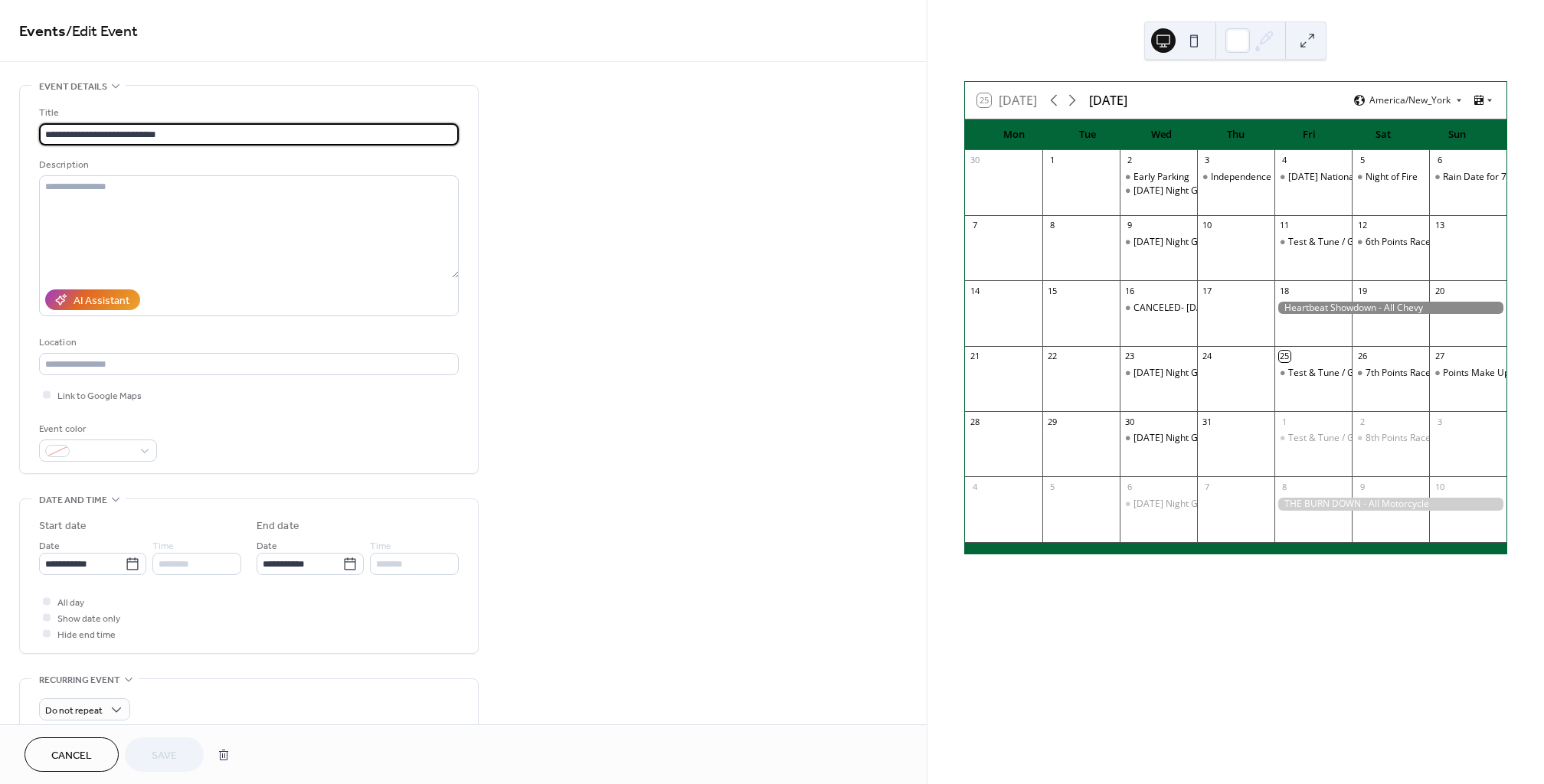 drag, startPoint x: 175, startPoint y: 131, endPoint x: -53, endPoint y: 122, distance: 228.17756 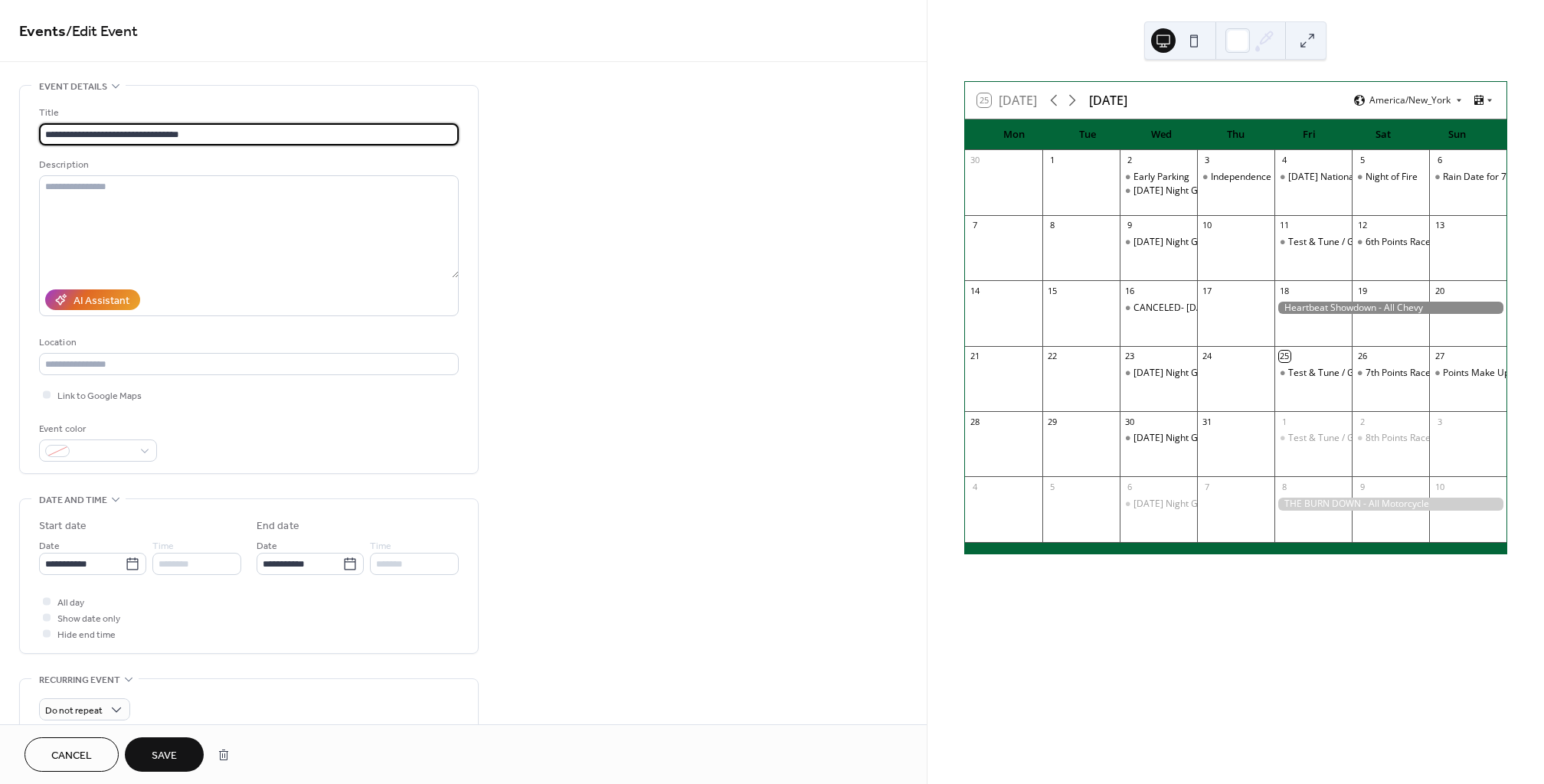 type on "**********" 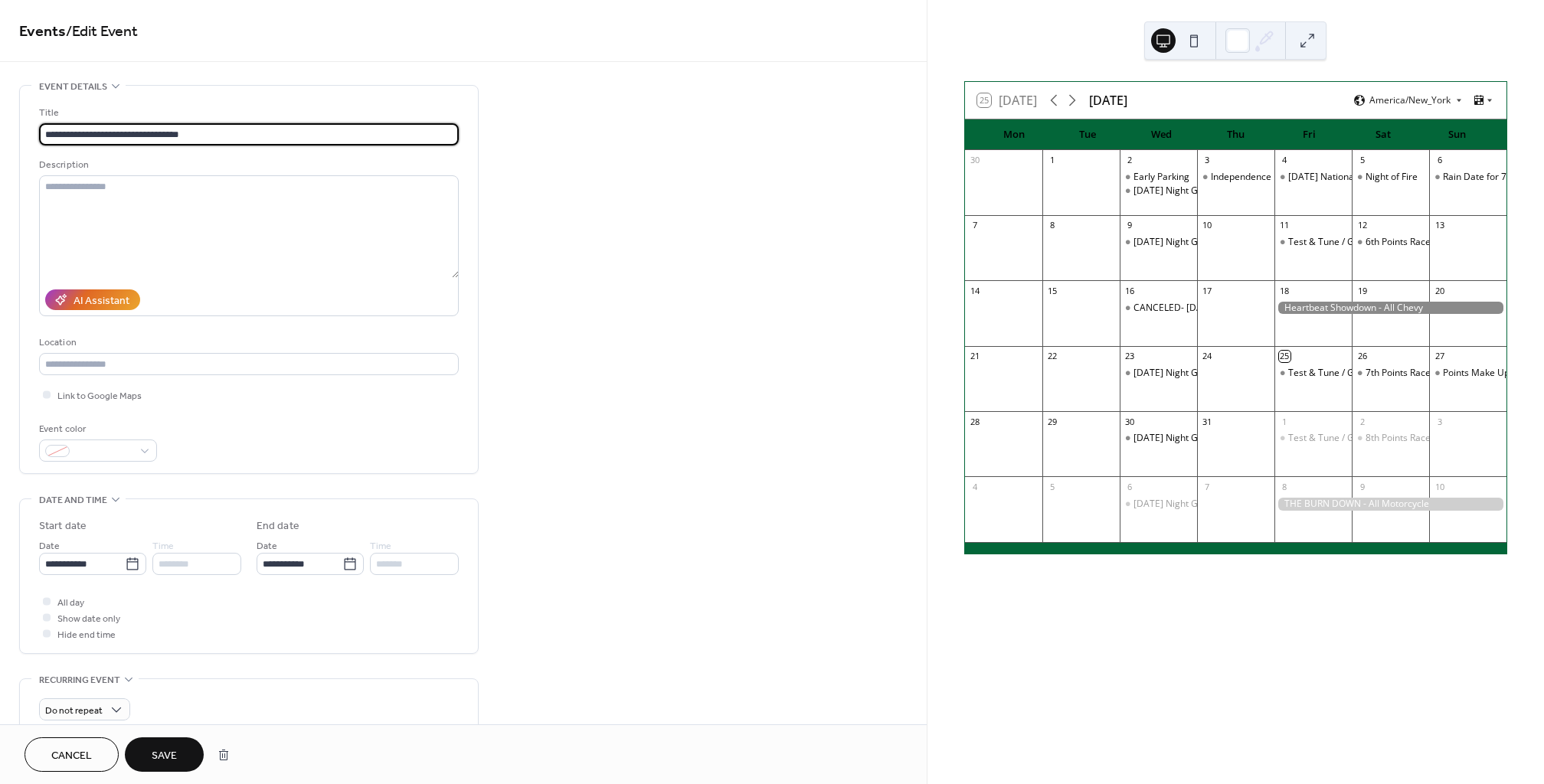 click on "Save" at bounding box center [164, 756] 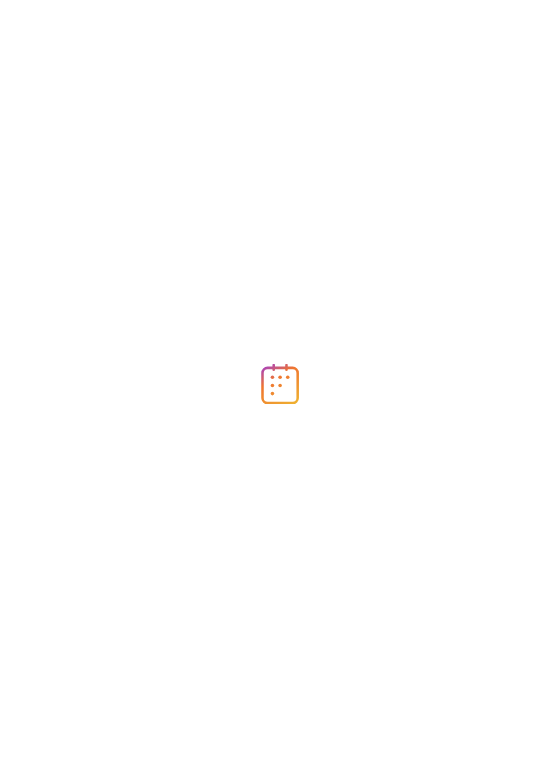 scroll, scrollTop: 0, scrollLeft: 0, axis: both 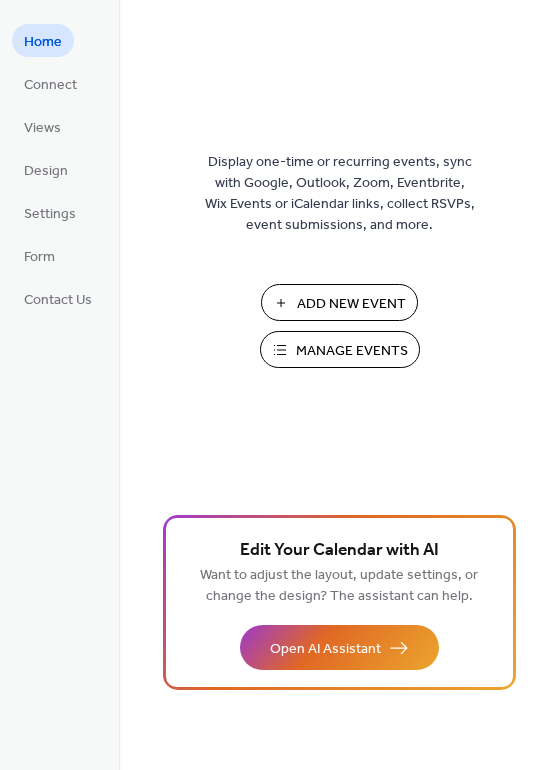 click on "Manage Events" at bounding box center [352, 351] 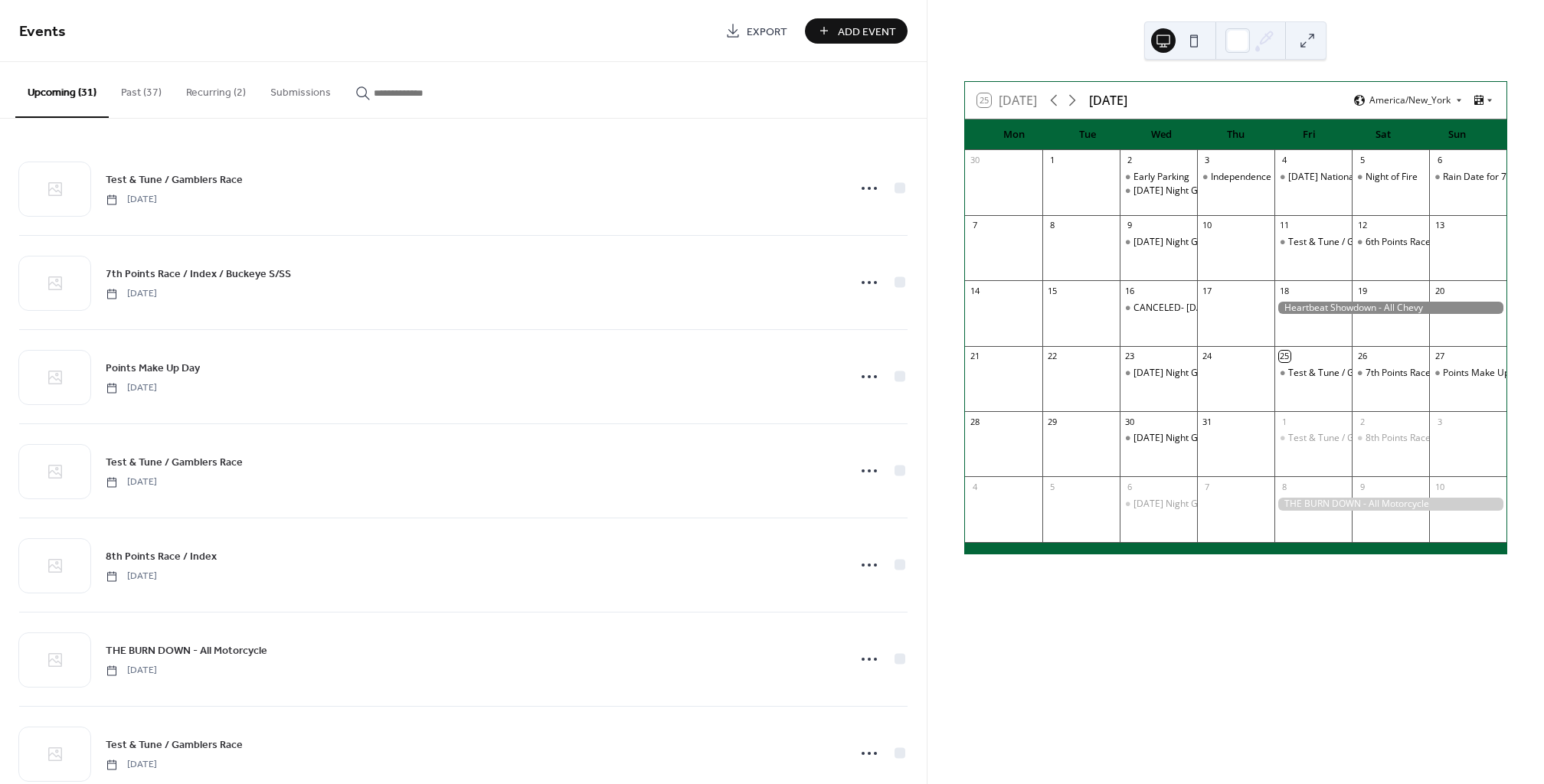 scroll, scrollTop: 0, scrollLeft: 0, axis: both 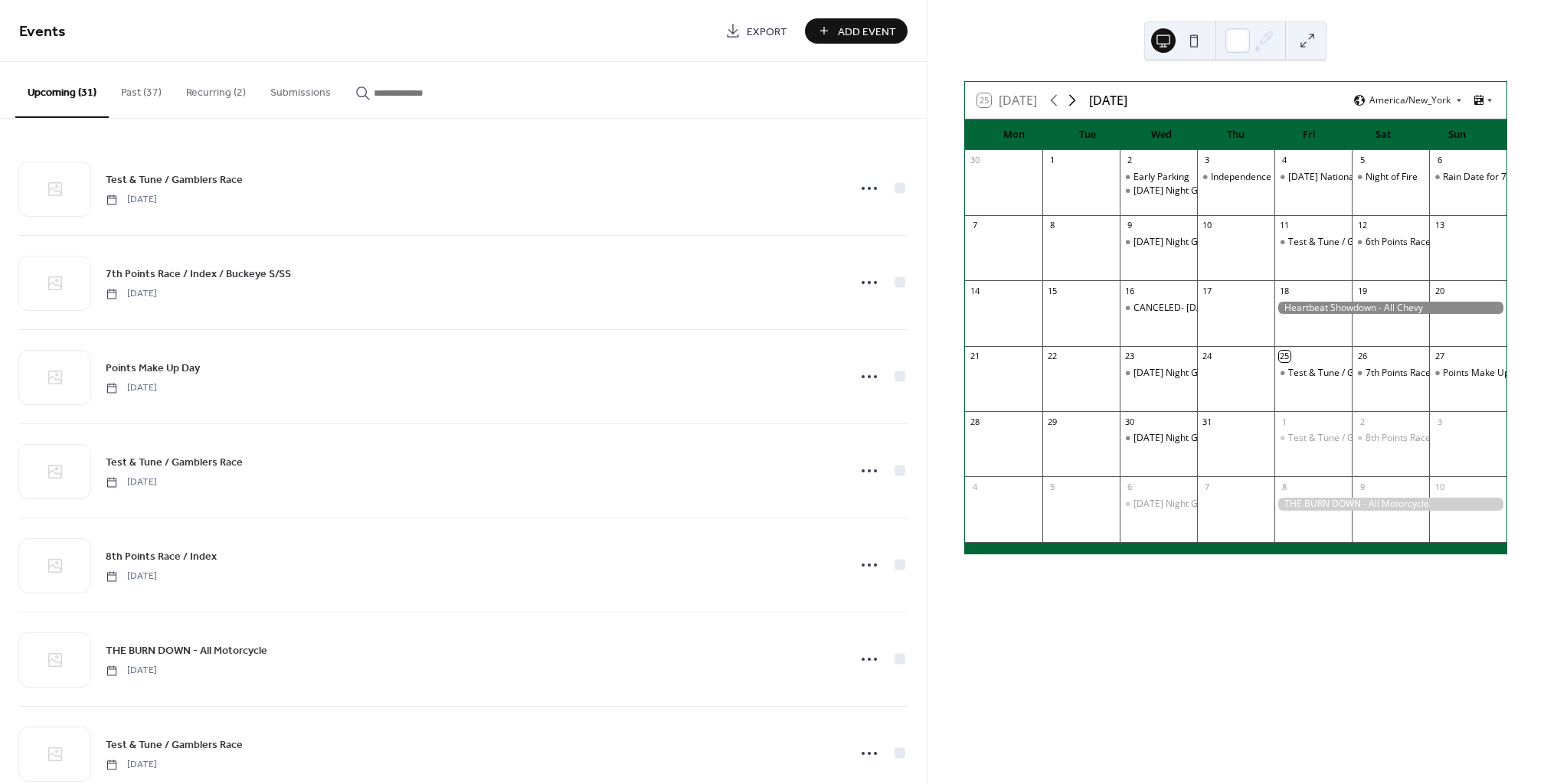 click 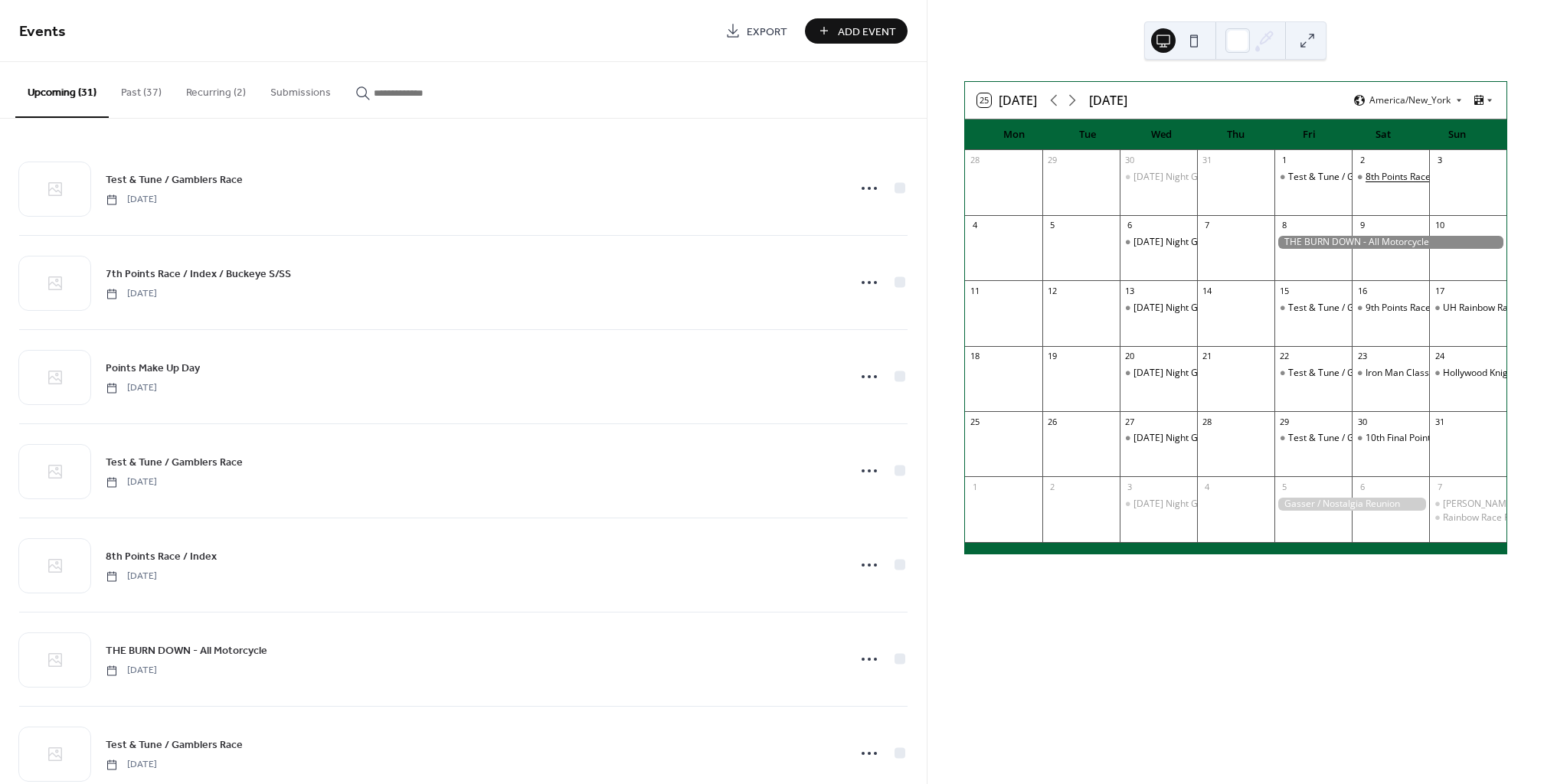 click on "8th Points Race / Index" at bounding box center [1413, 177] 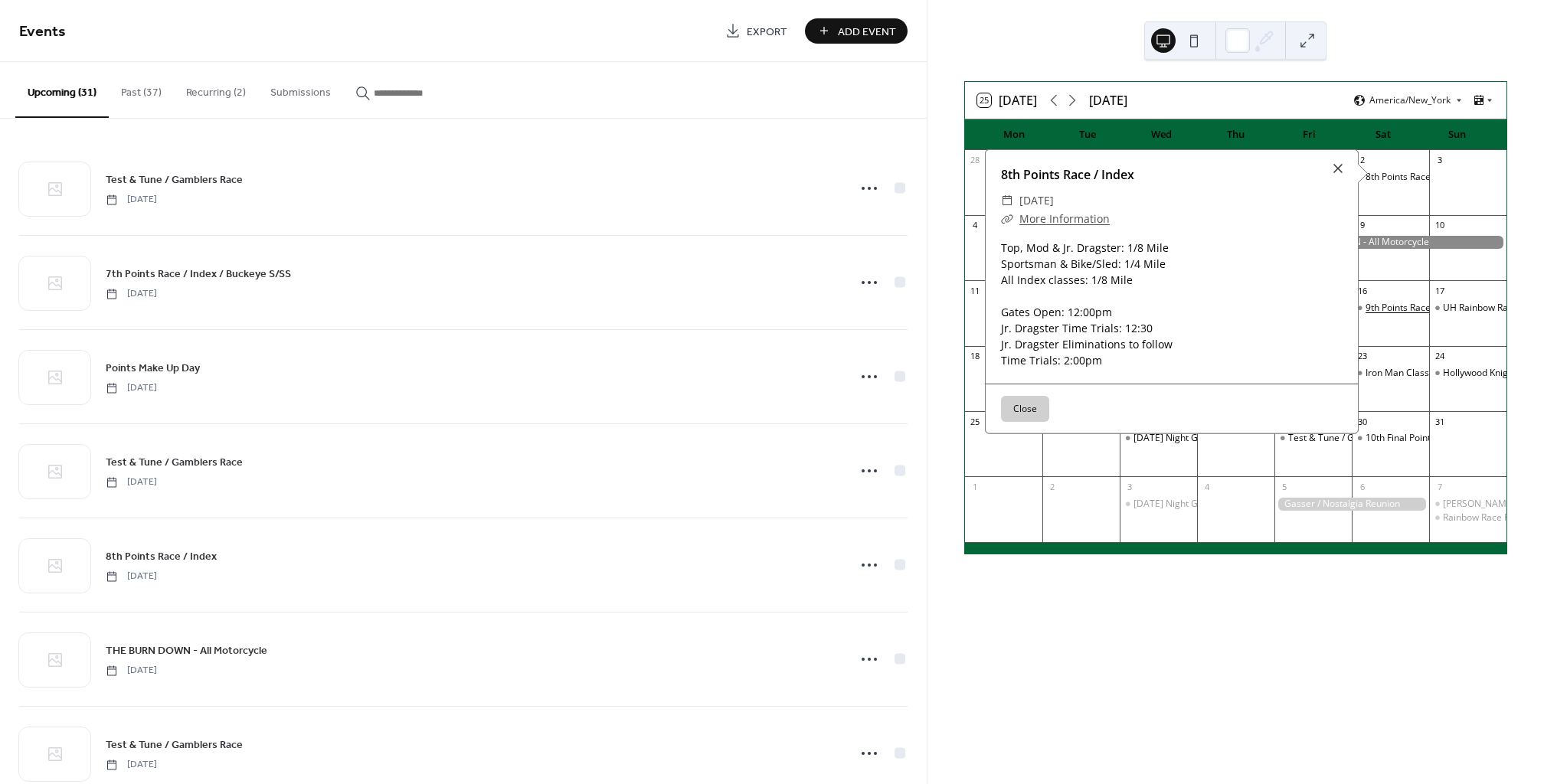 click on "9th Points Race" at bounding box center (1398, 308) 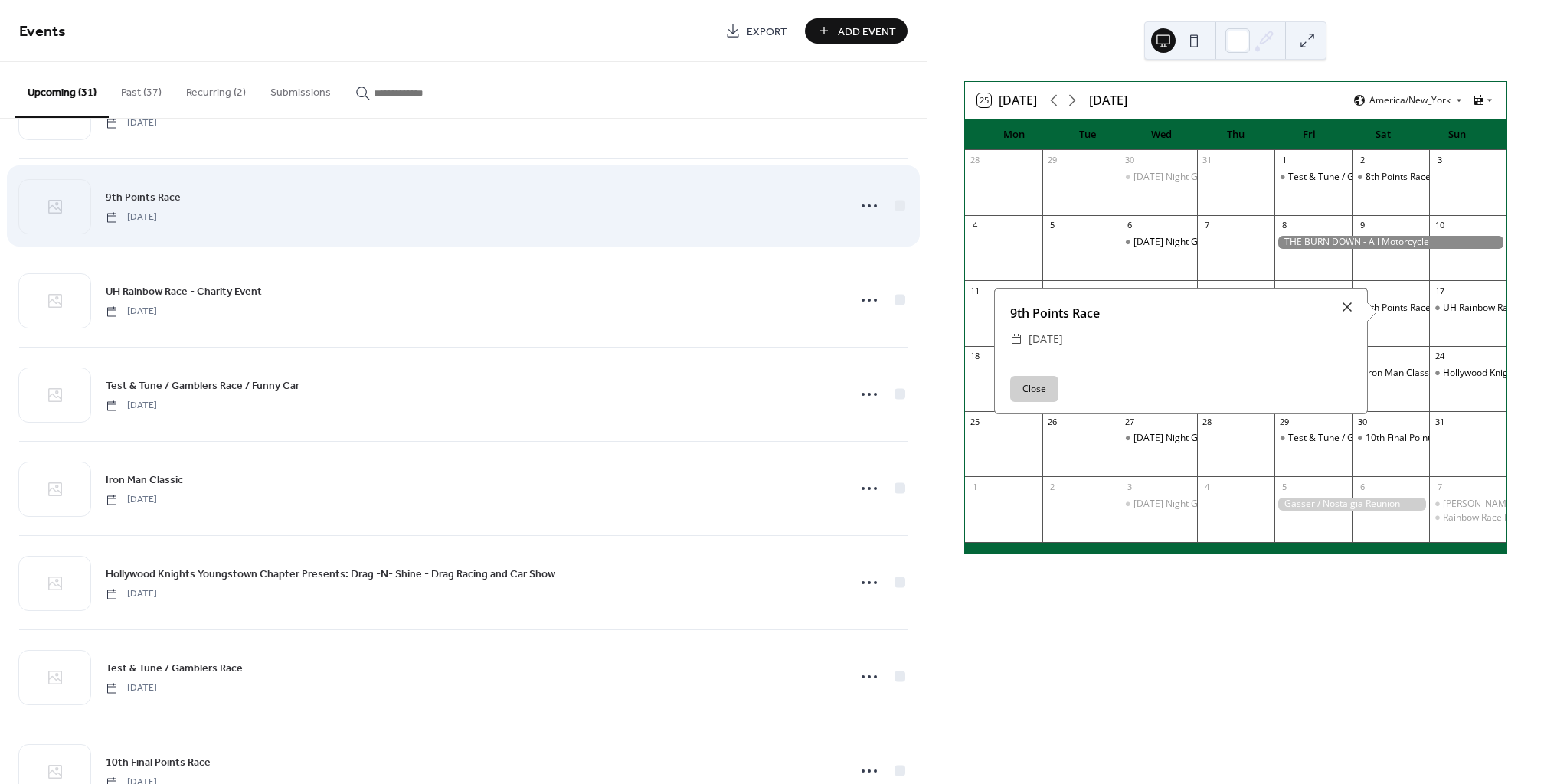 scroll, scrollTop: 616, scrollLeft: 0, axis: vertical 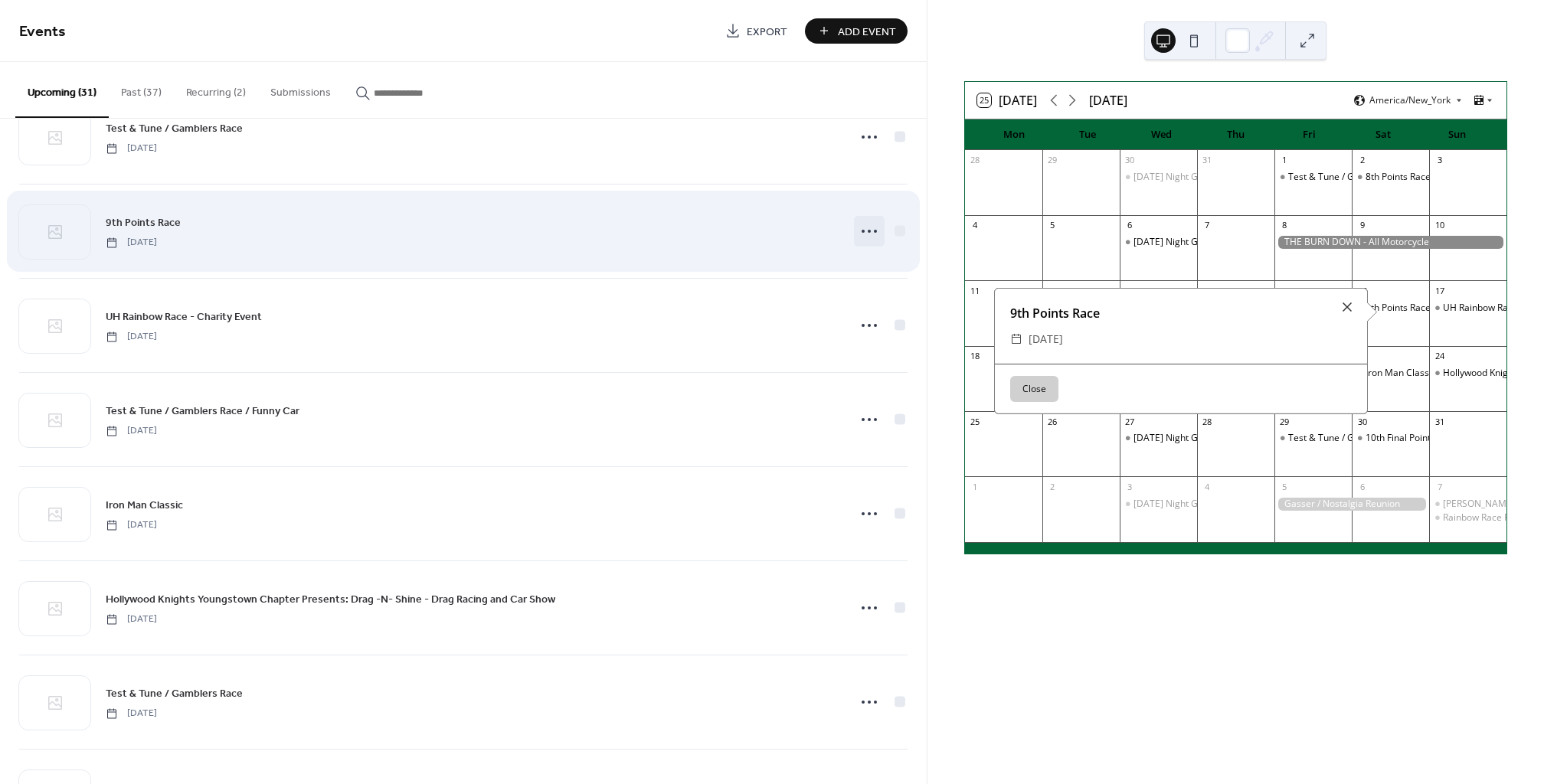 click at bounding box center (869, 231) 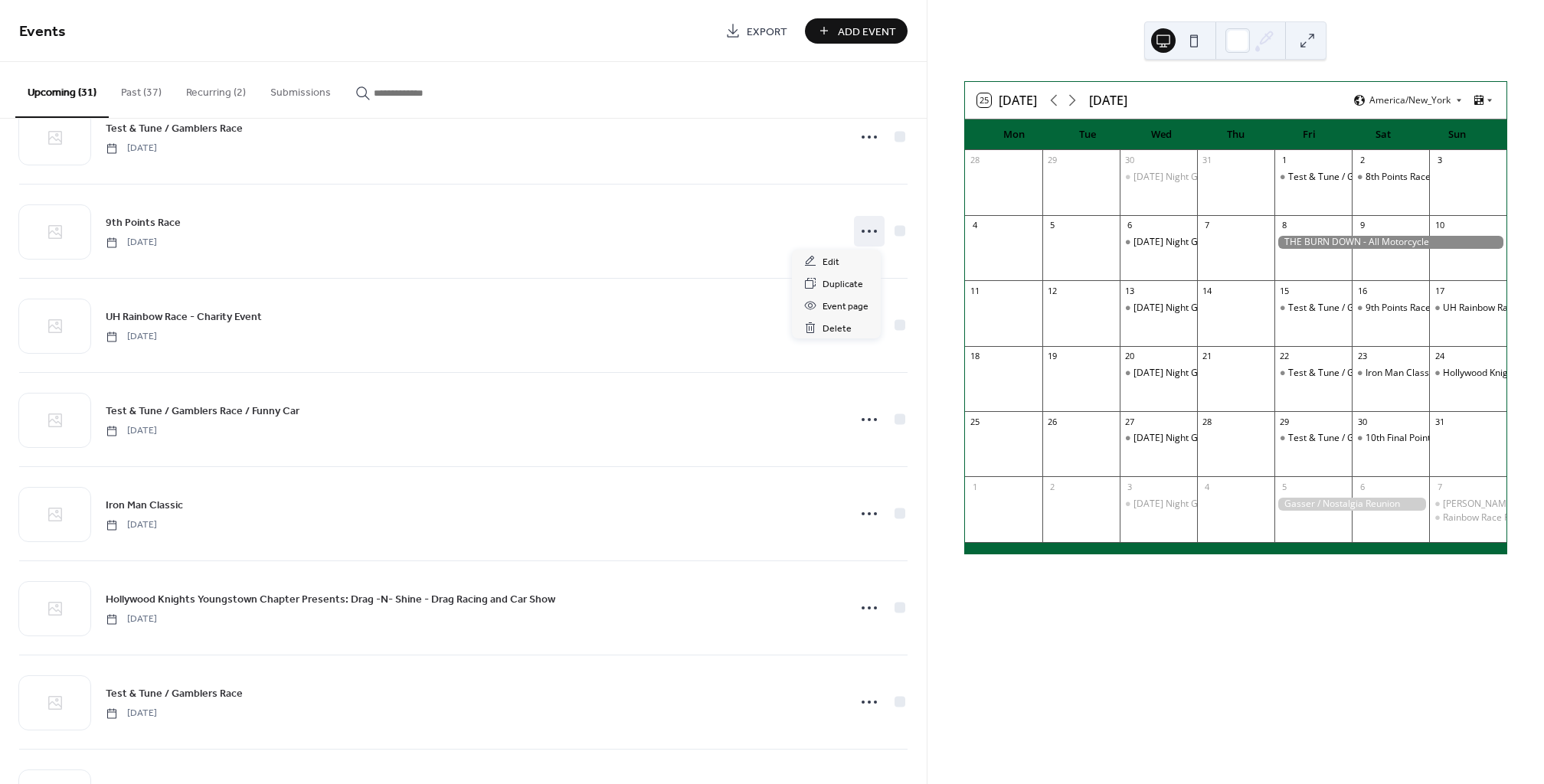 scroll, scrollTop: 608, scrollLeft: 0, axis: vertical 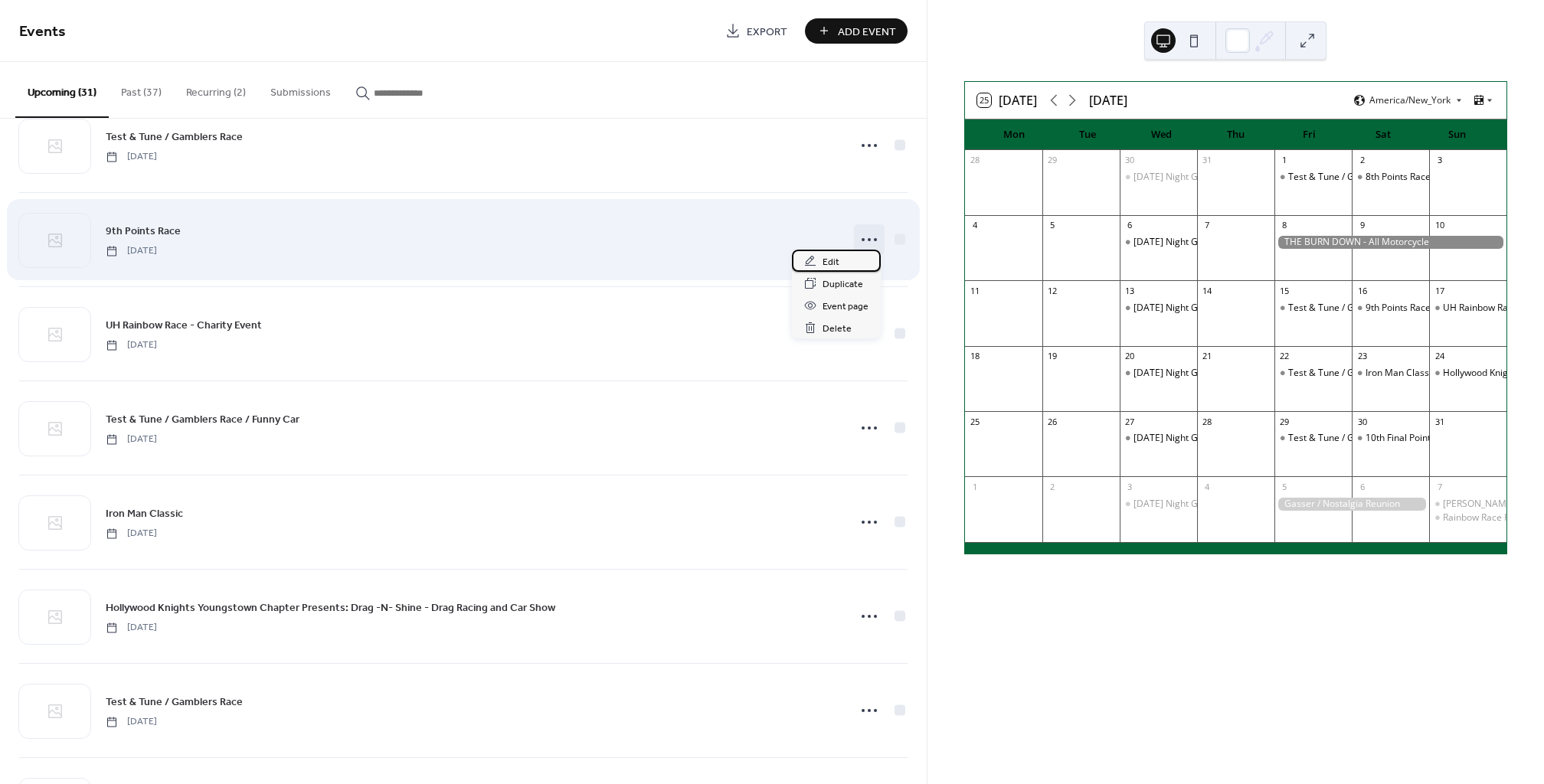 click on "Edit" at bounding box center (836, 260) 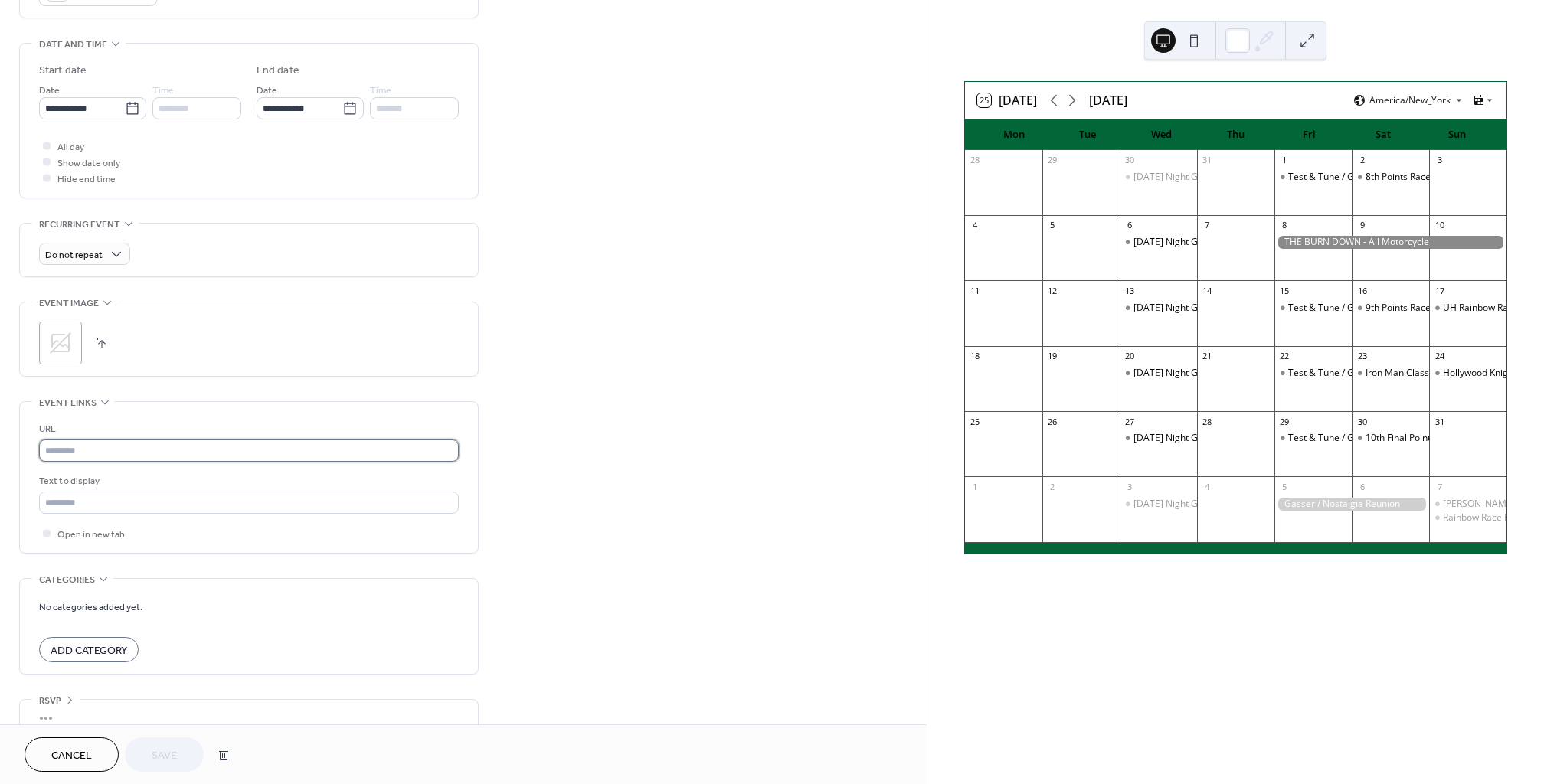 click at bounding box center (249, 450) 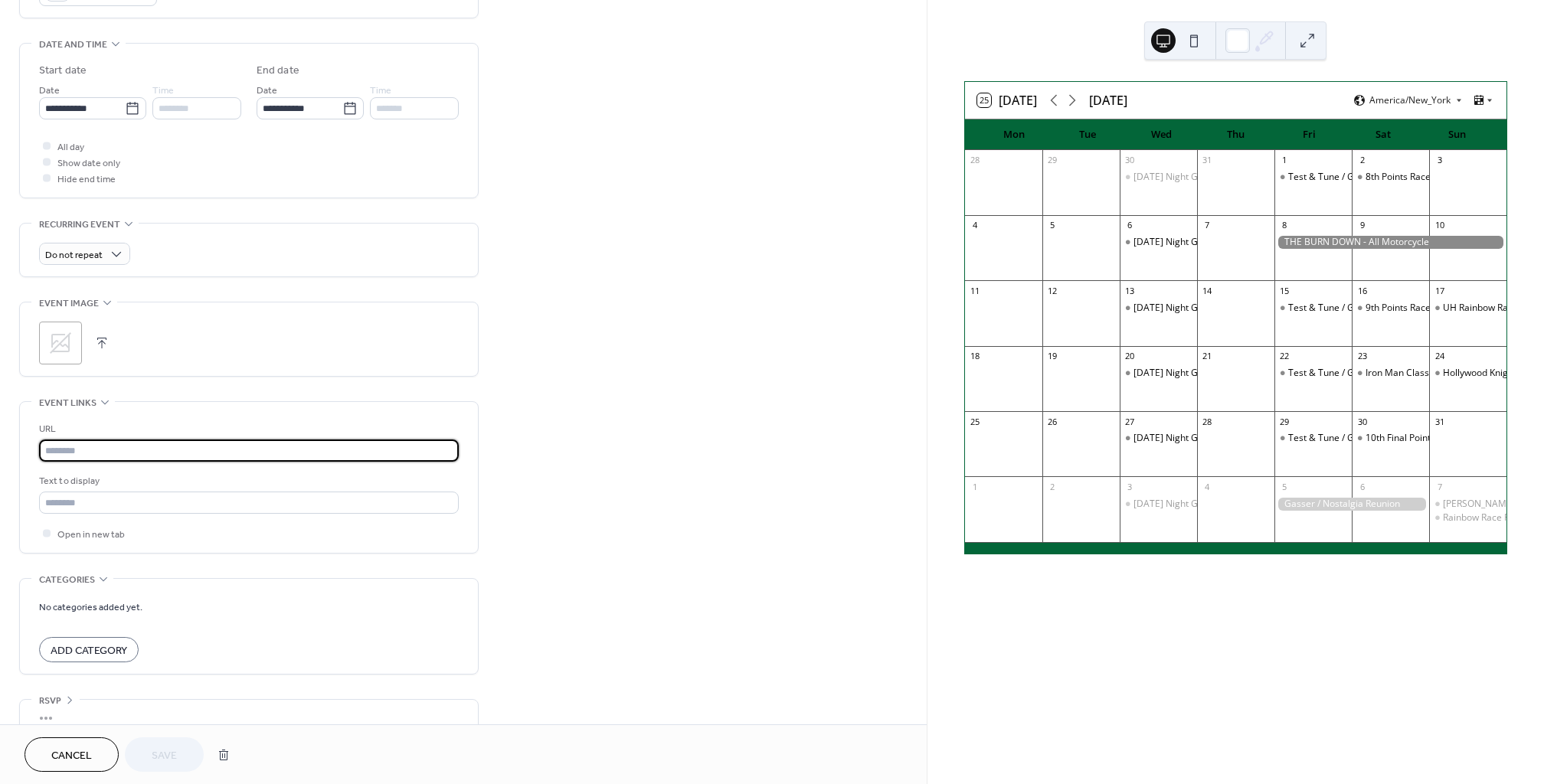paste on "**********" 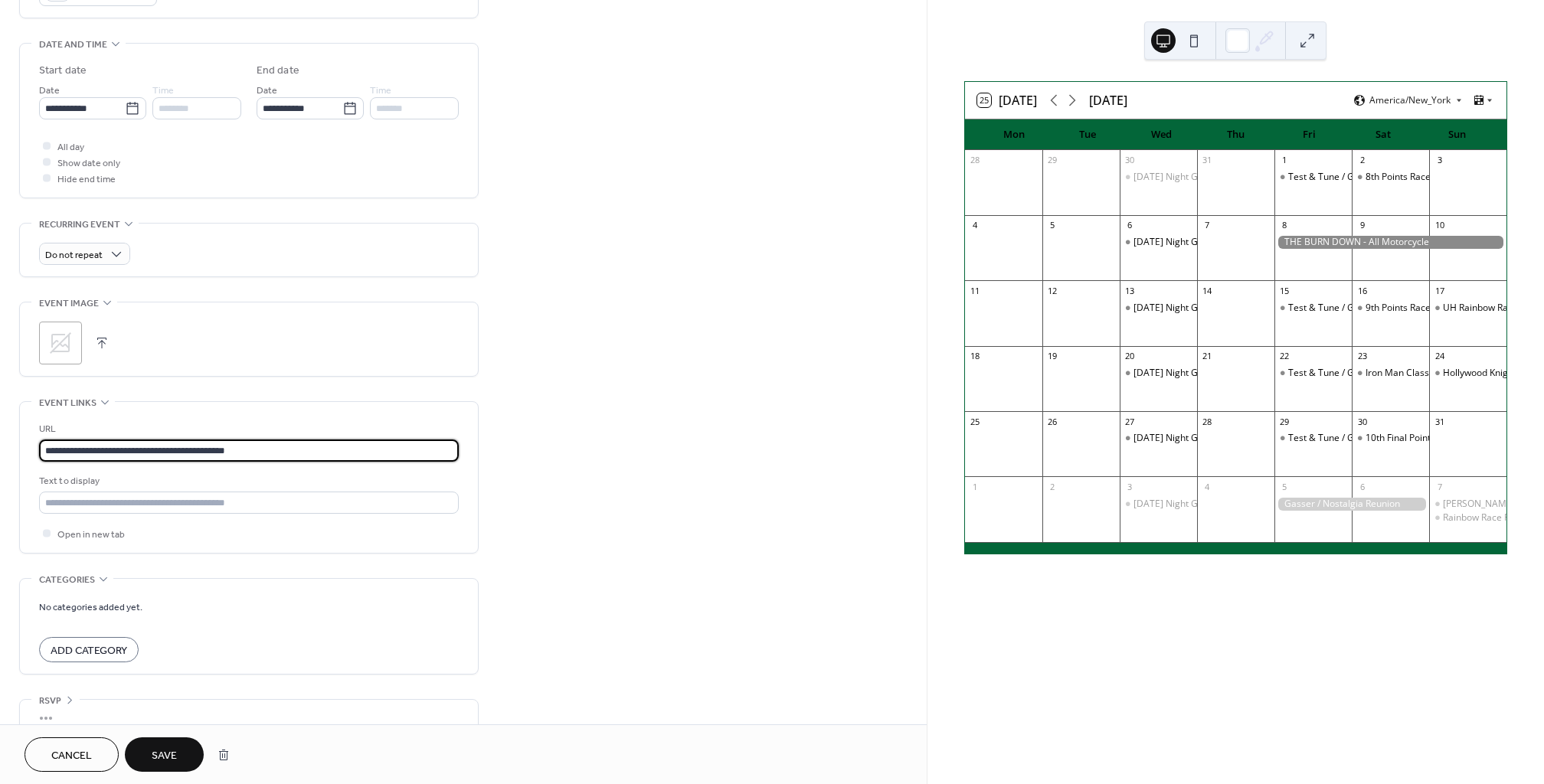 scroll, scrollTop: 454, scrollLeft: 0, axis: vertical 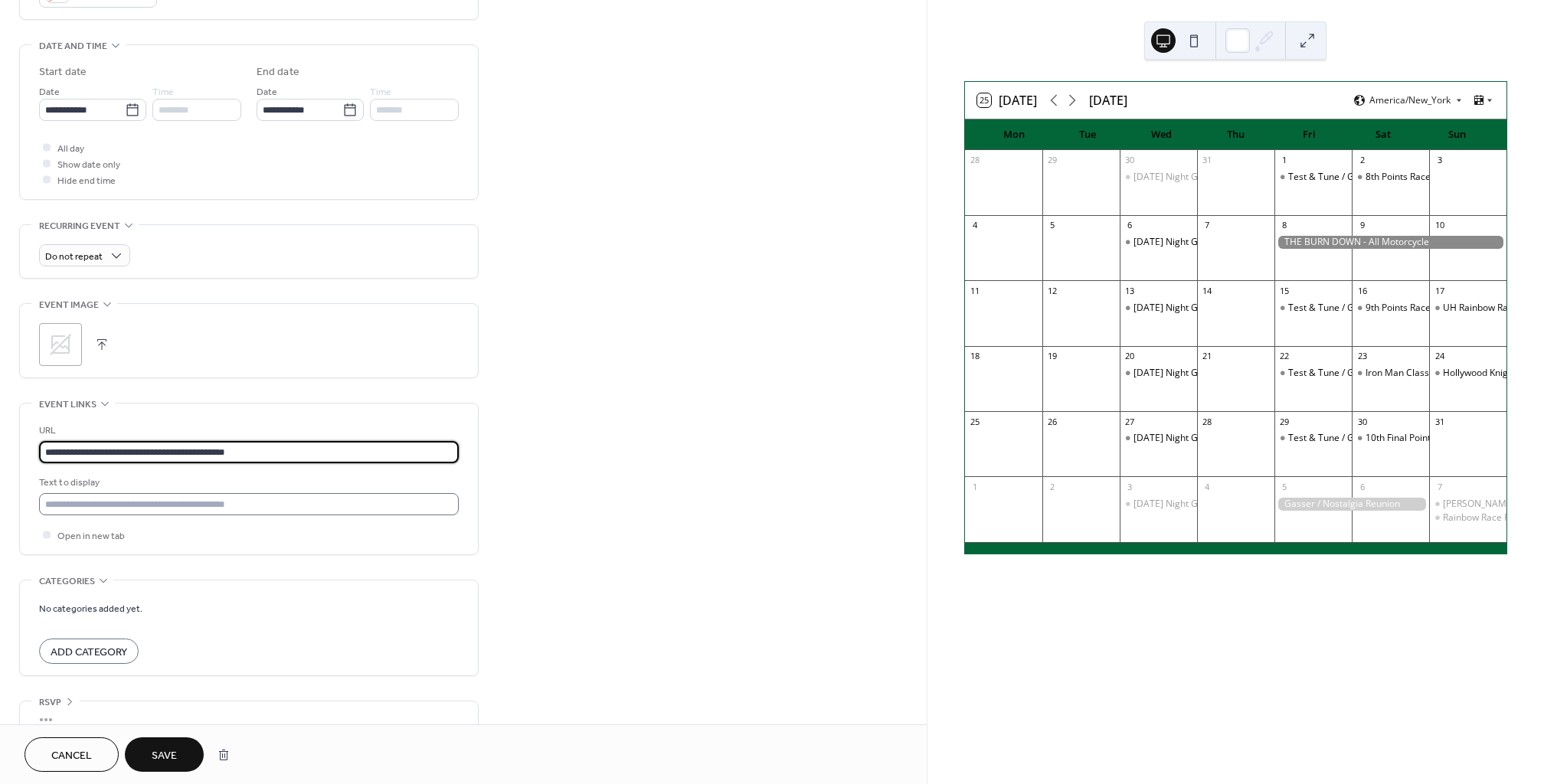 type on "**********" 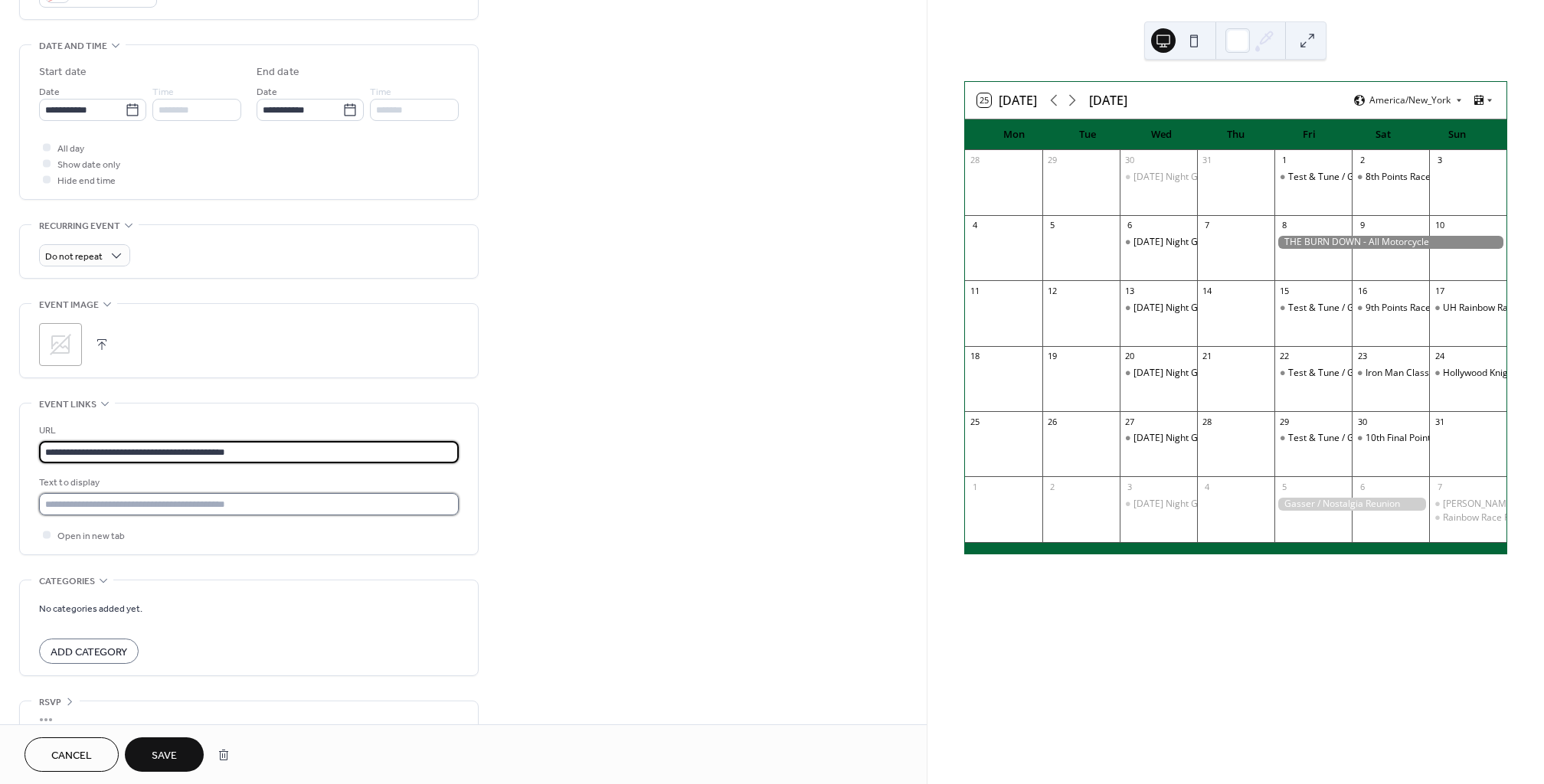 click at bounding box center [249, 504] 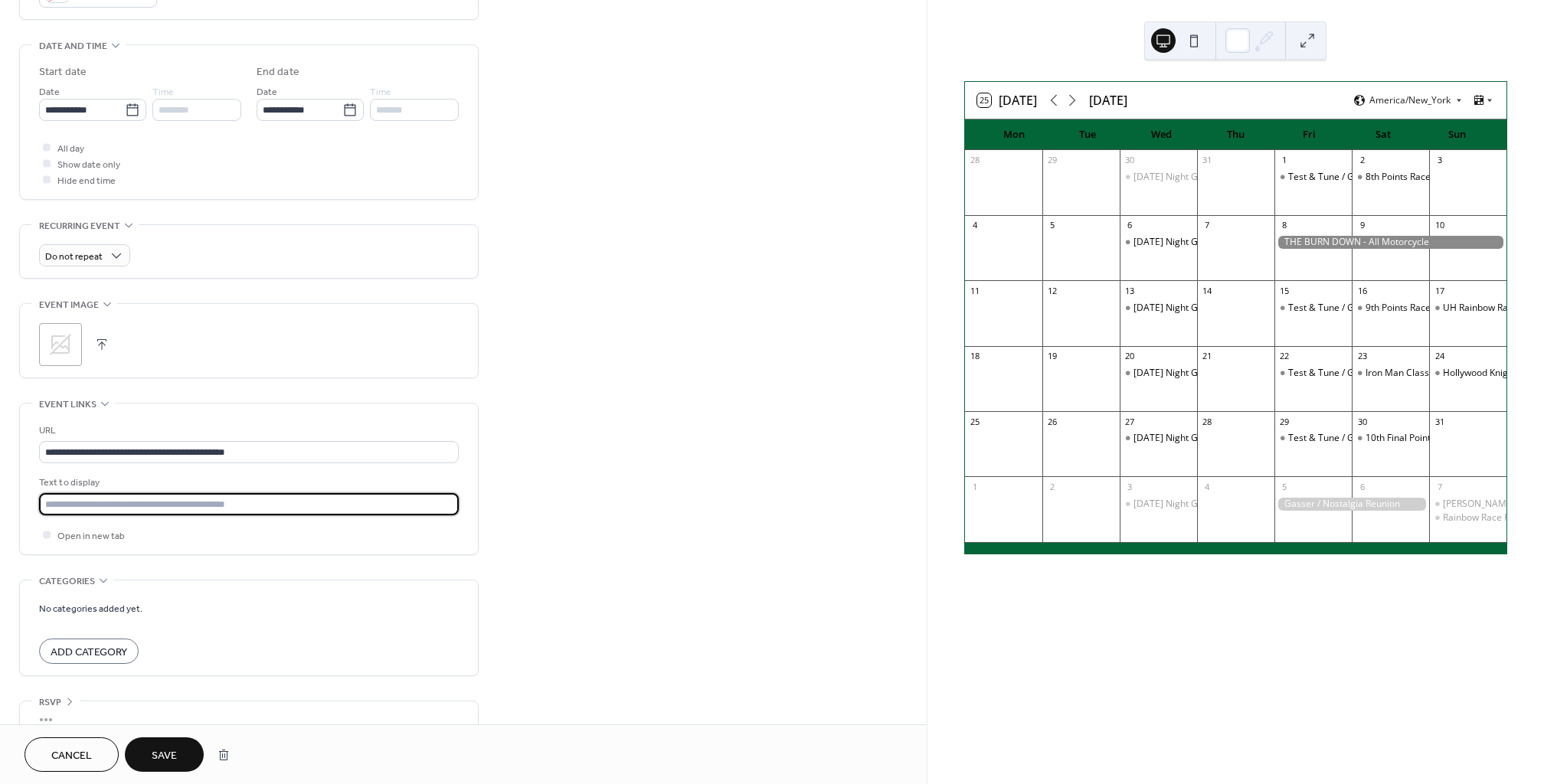 type on "**********" 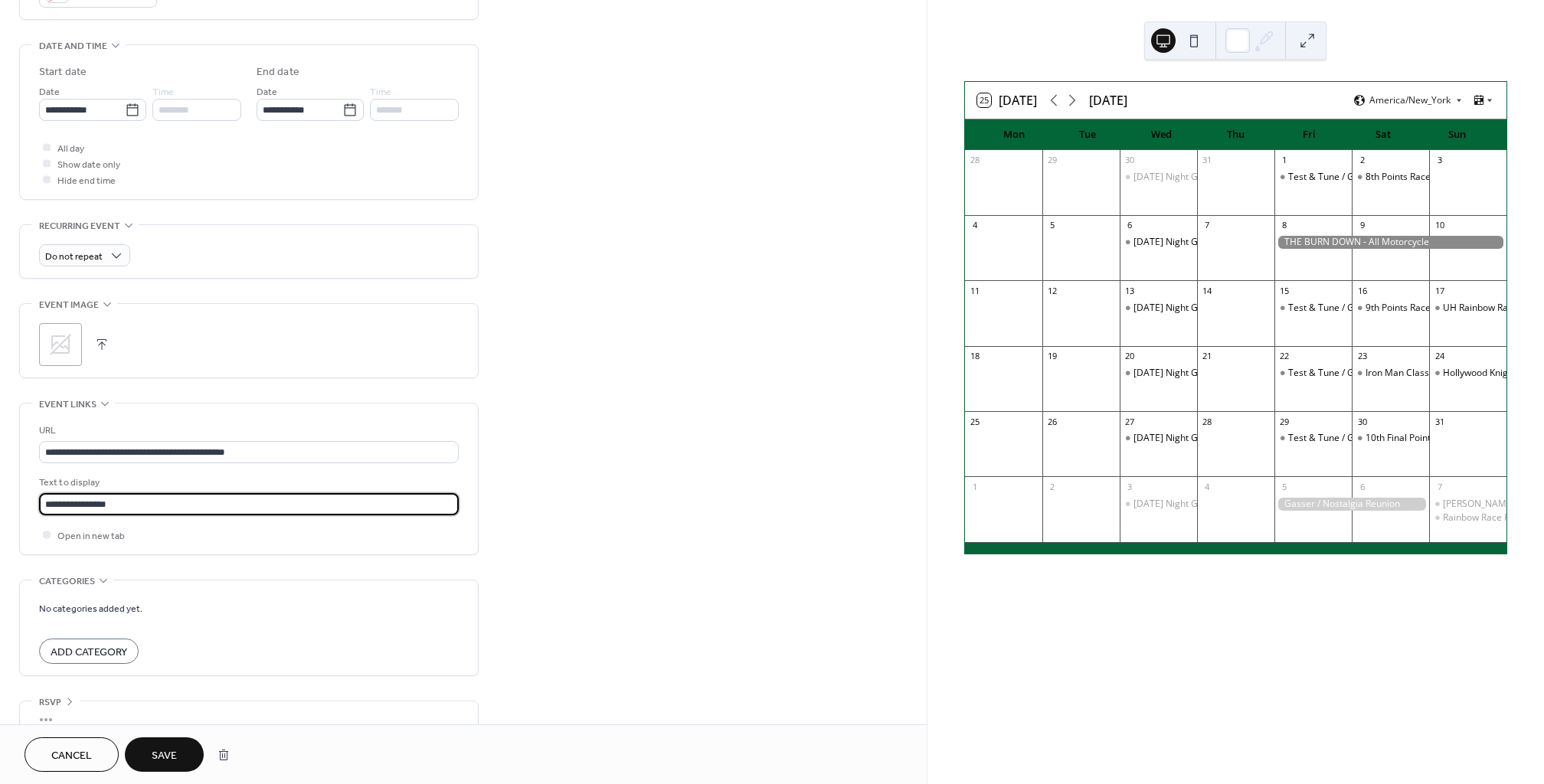 scroll, scrollTop: 0, scrollLeft: 0, axis: both 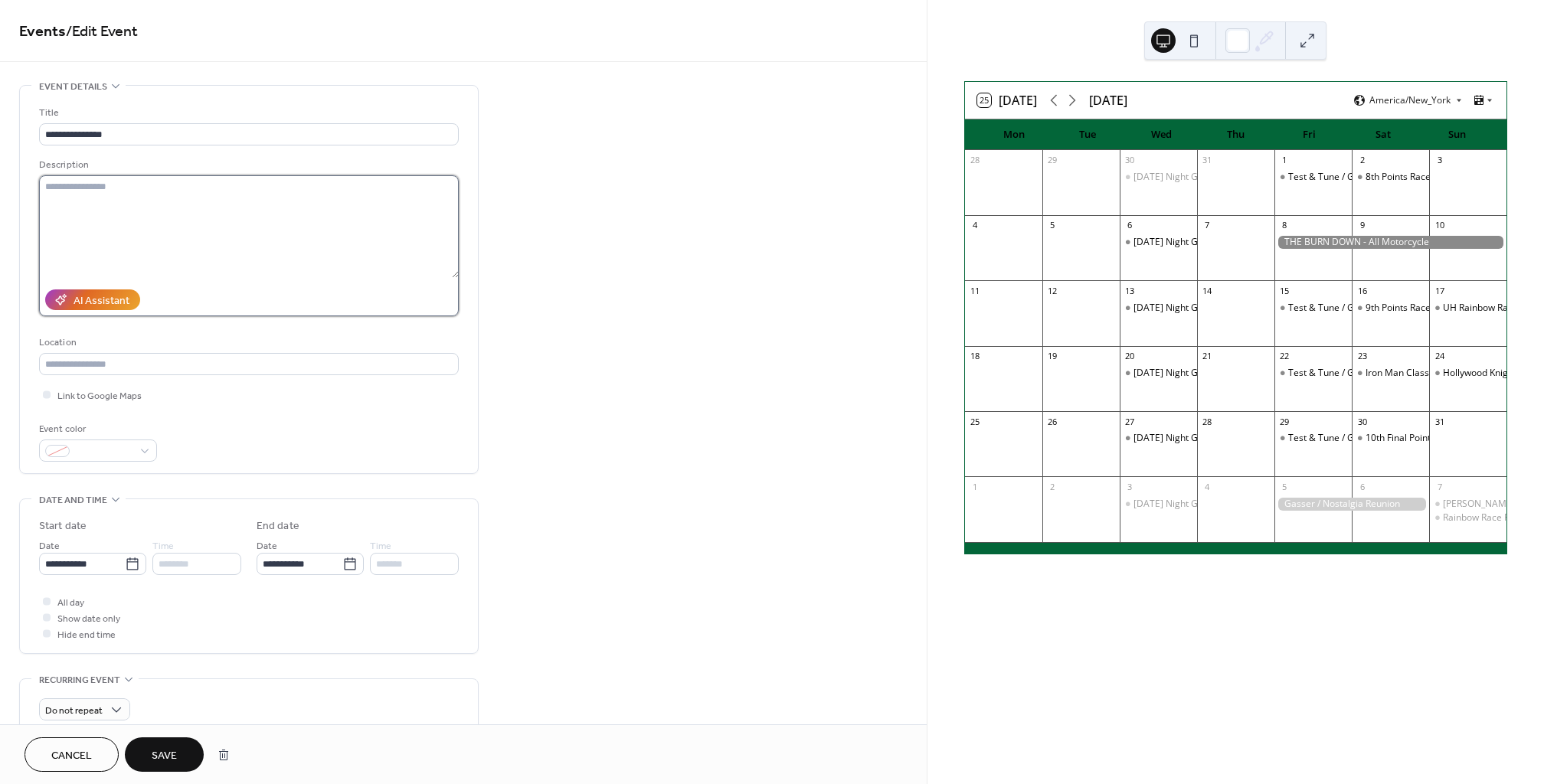 click at bounding box center [249, 227] 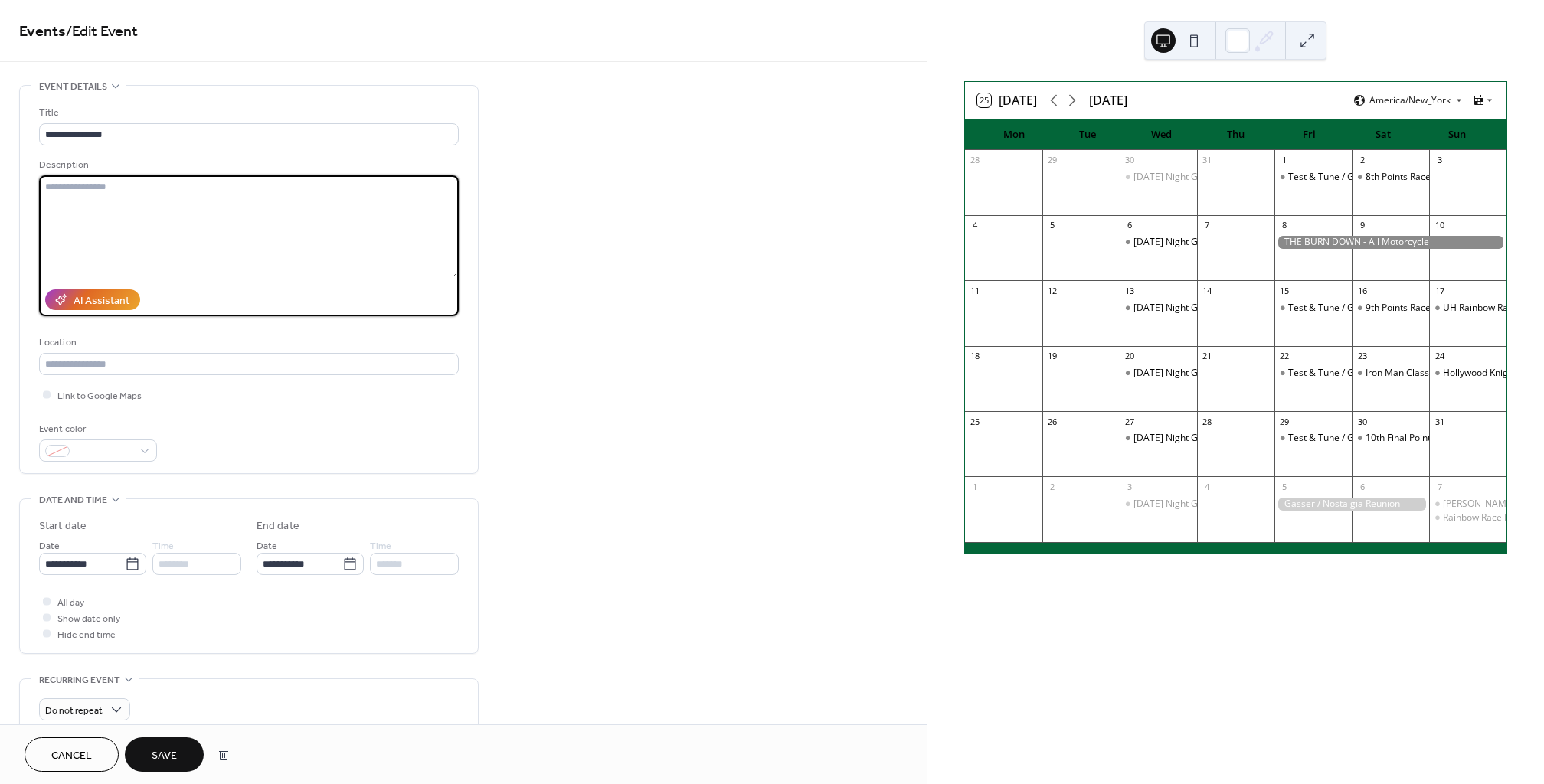 paste on "**********" 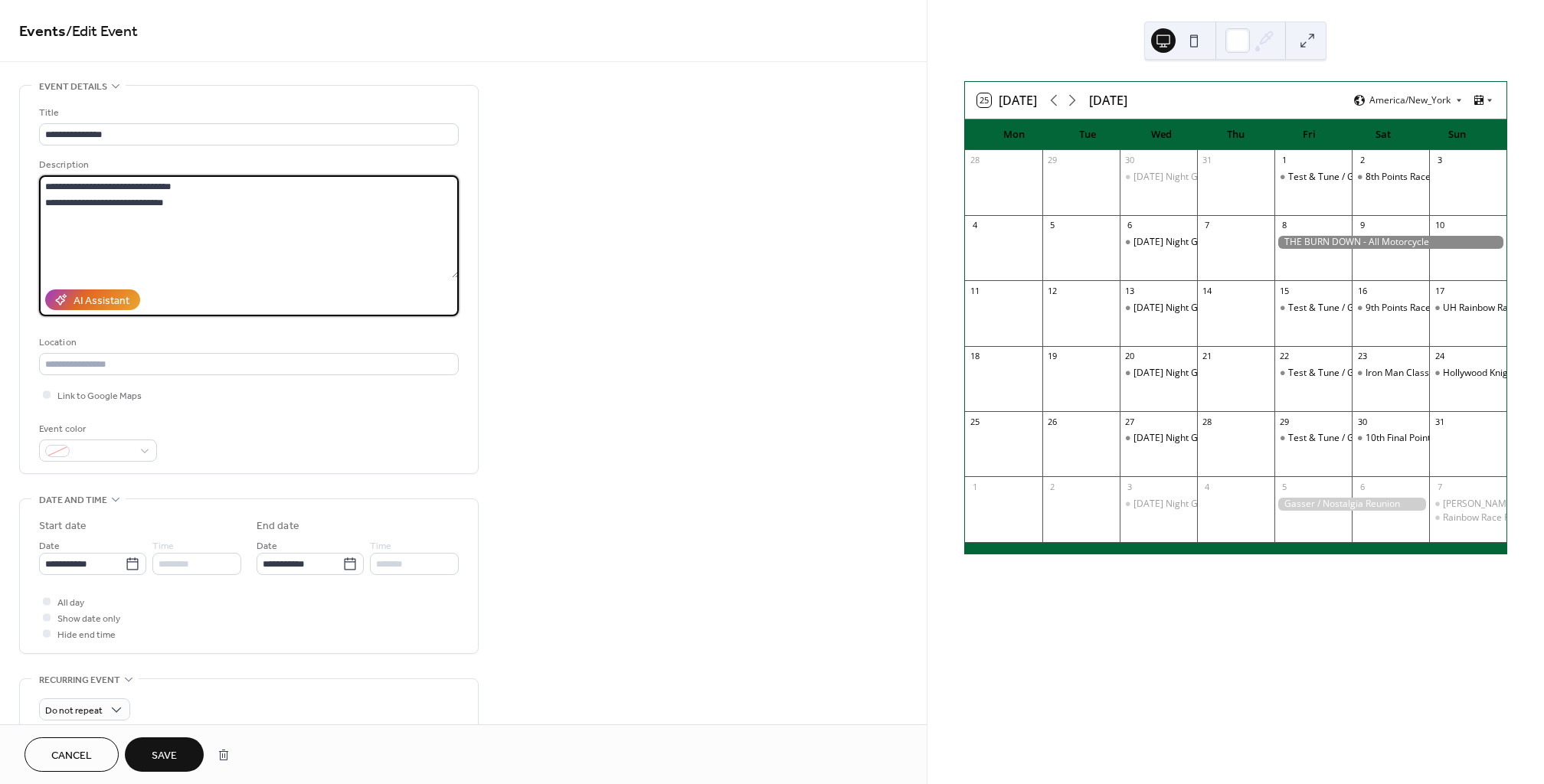 click on "**********" at bounding box center [249, 227] 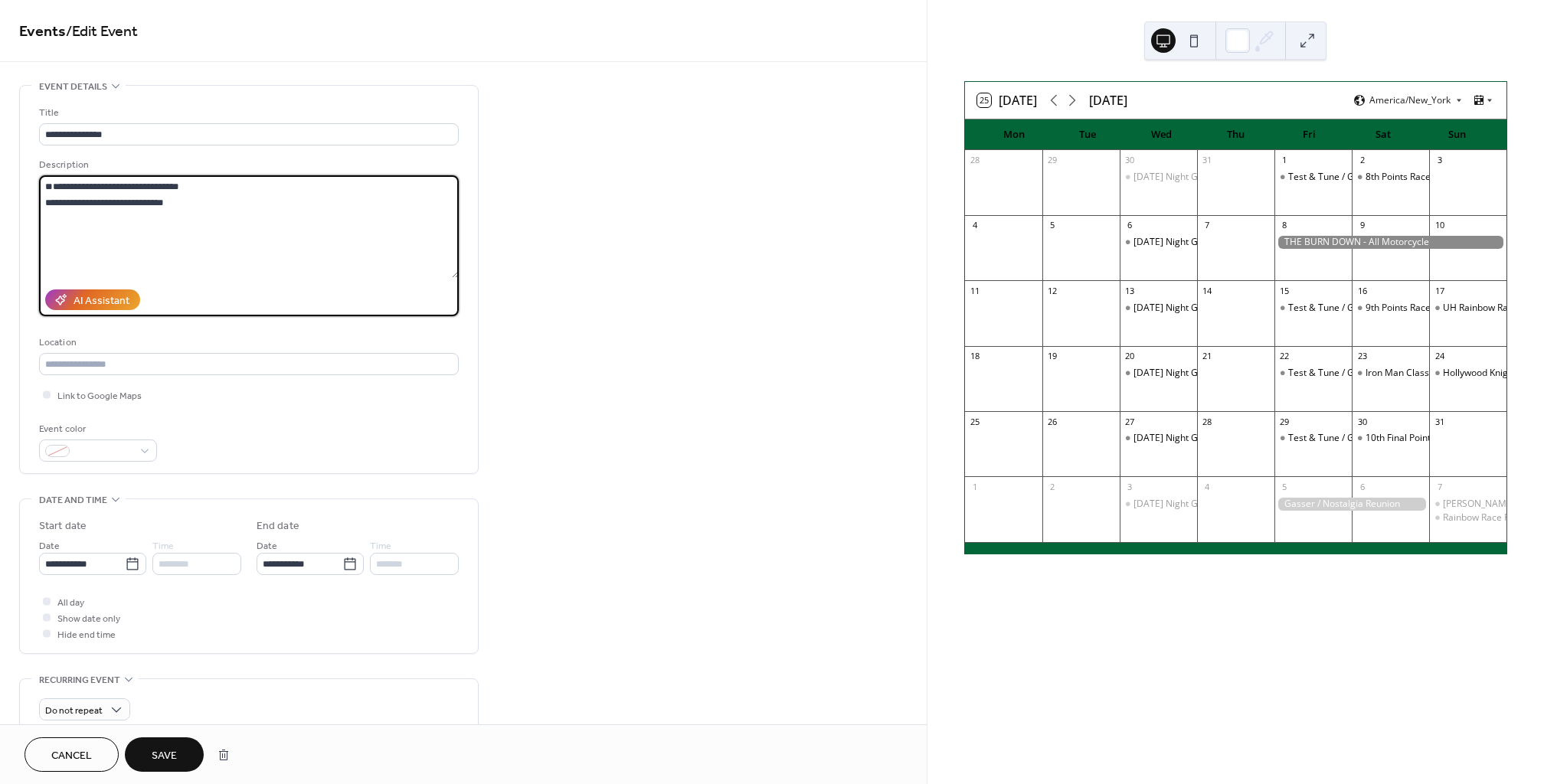 click on "**********" at bounding box center [249, 227] 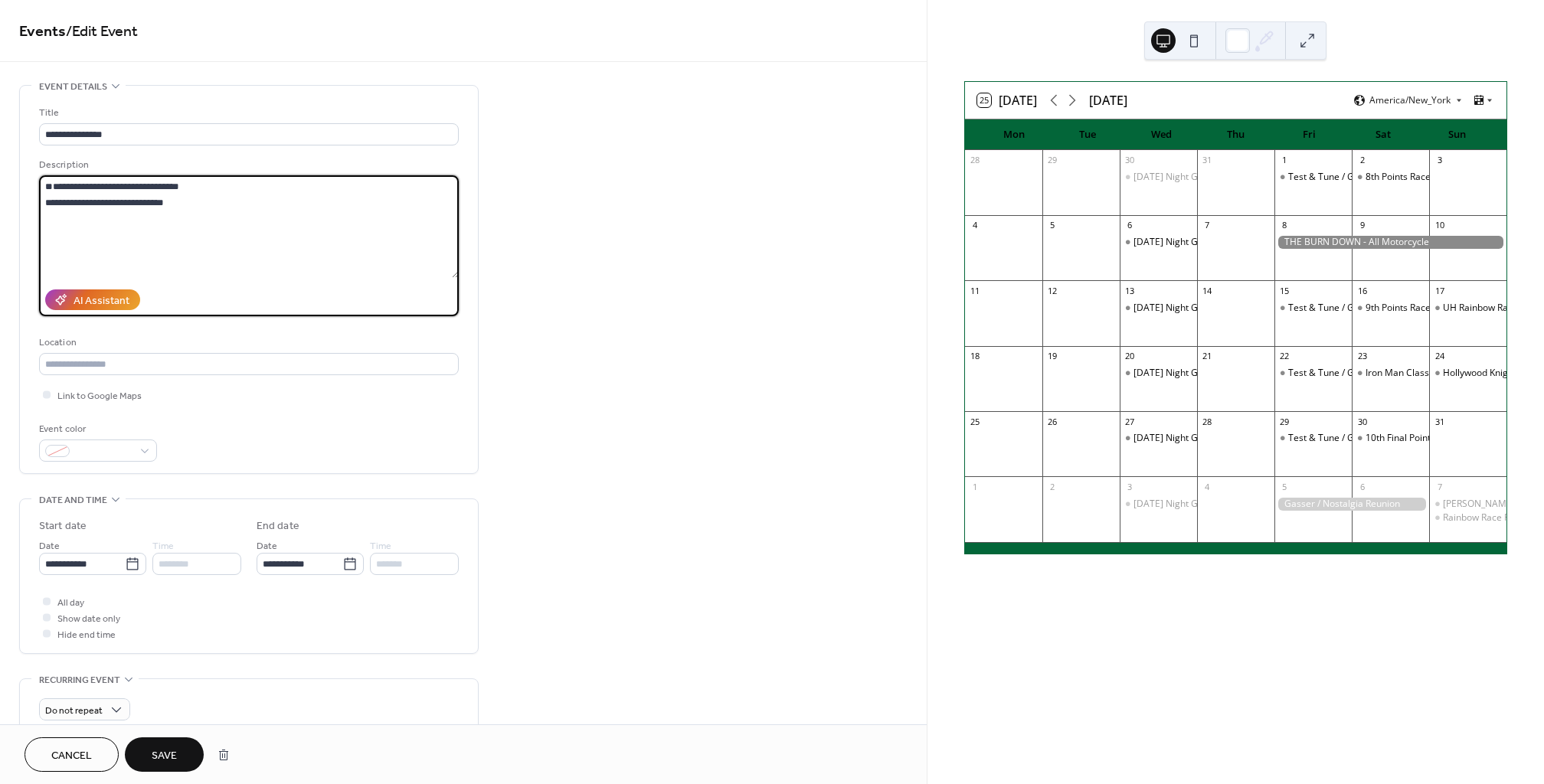 paste on "**********" 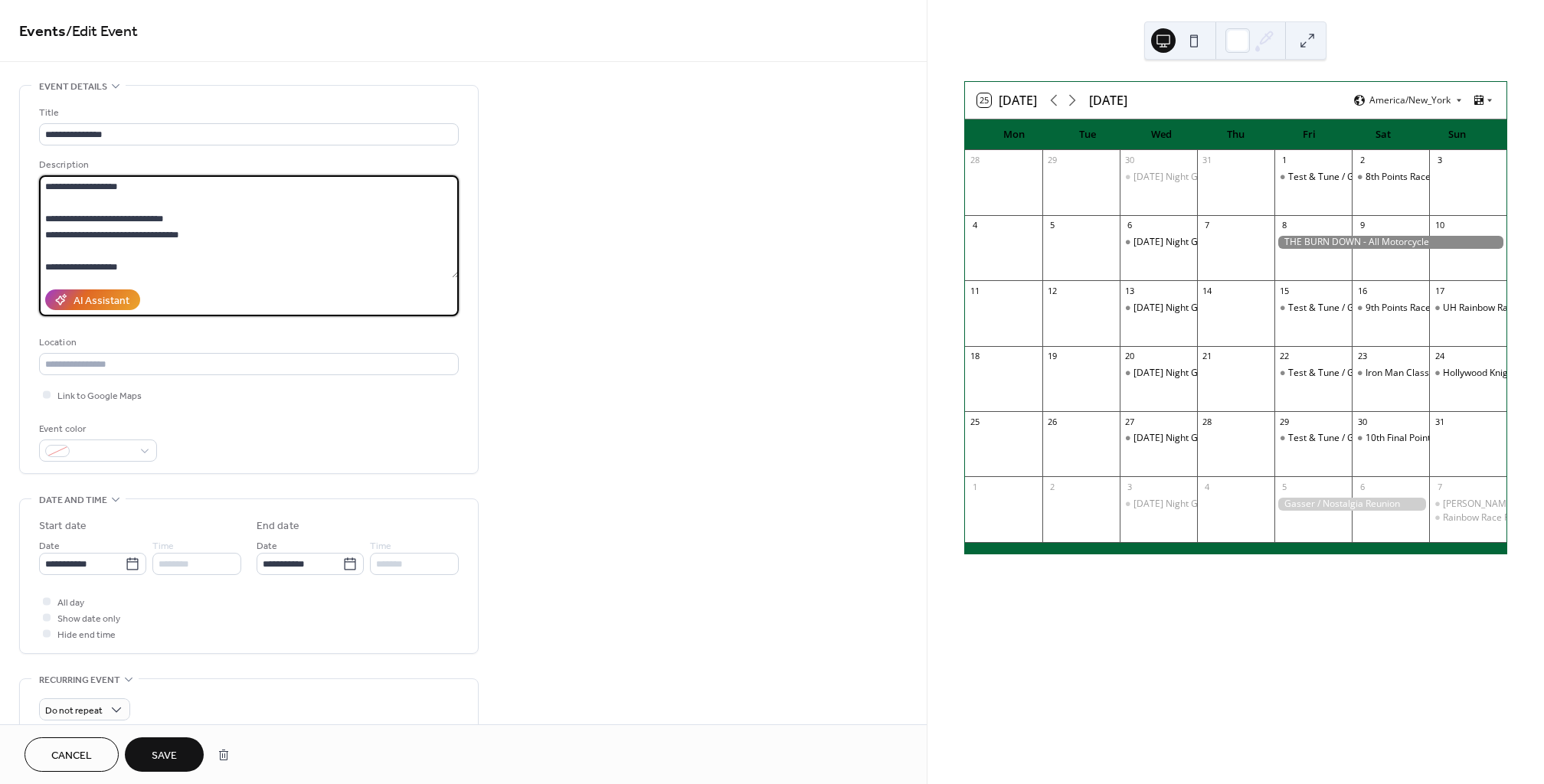 click on "**********" at bounding box center (249, 227) 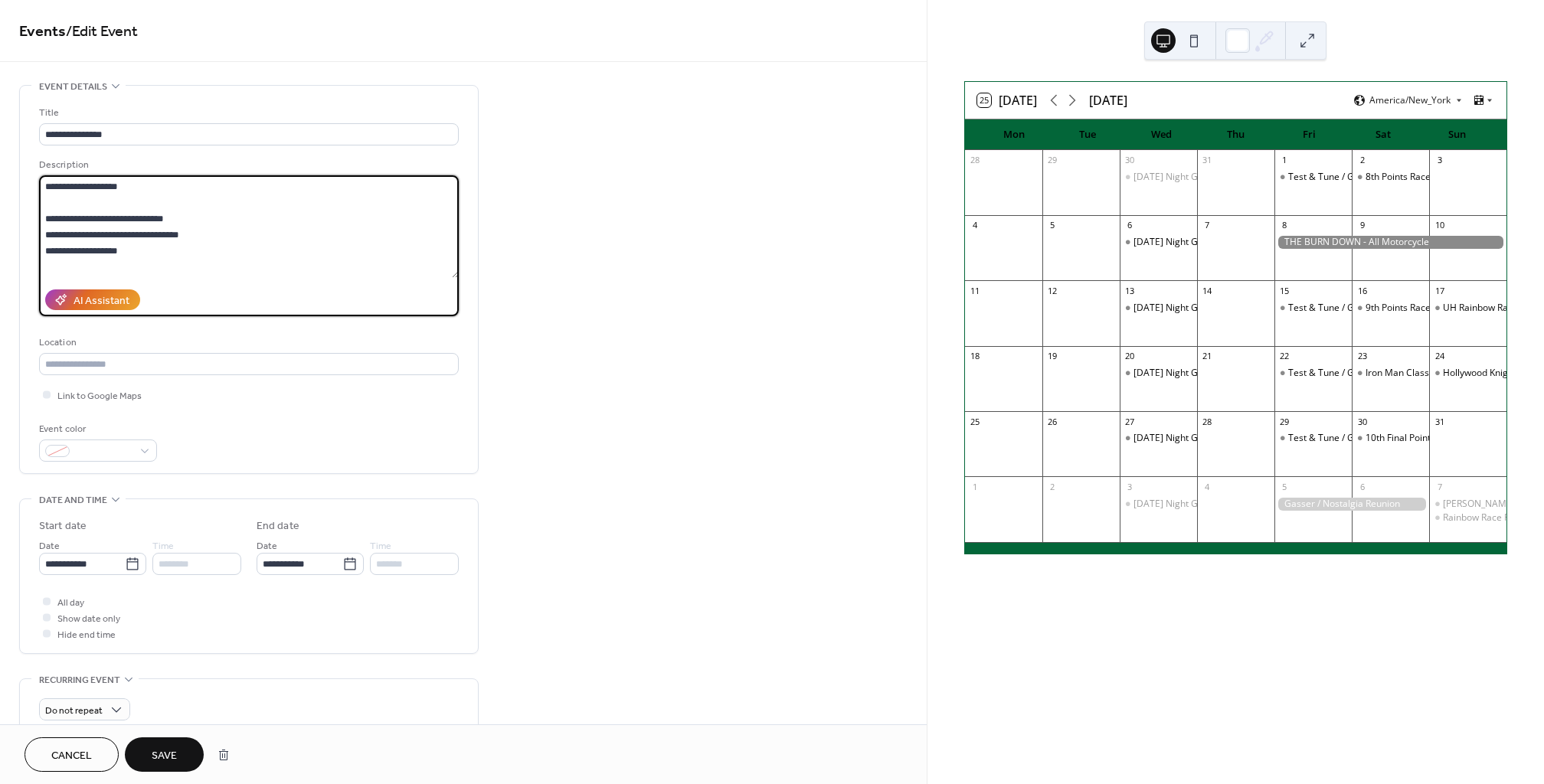 click on "**********" at bounding box center [249, 227] 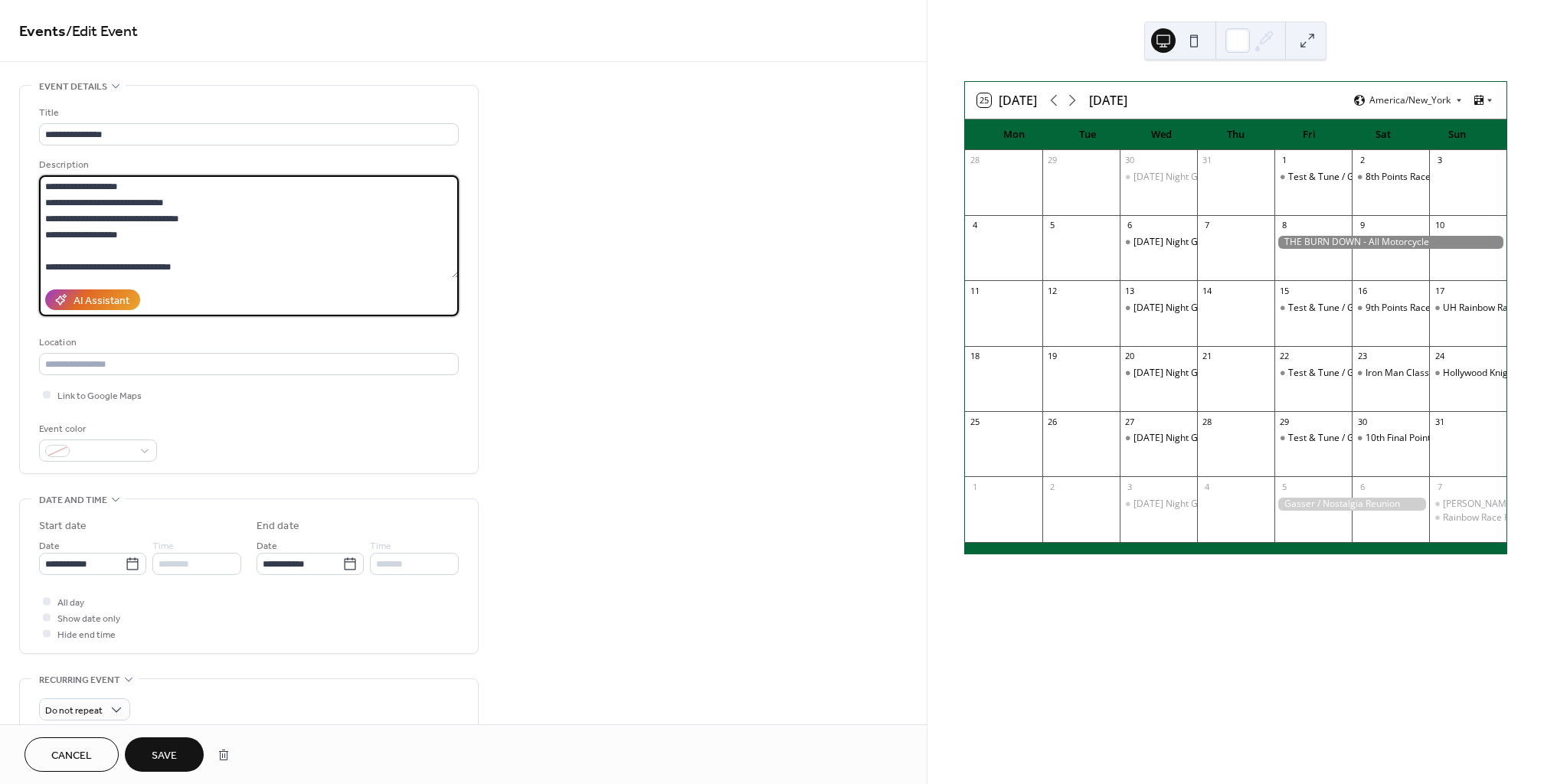 type on "**********" 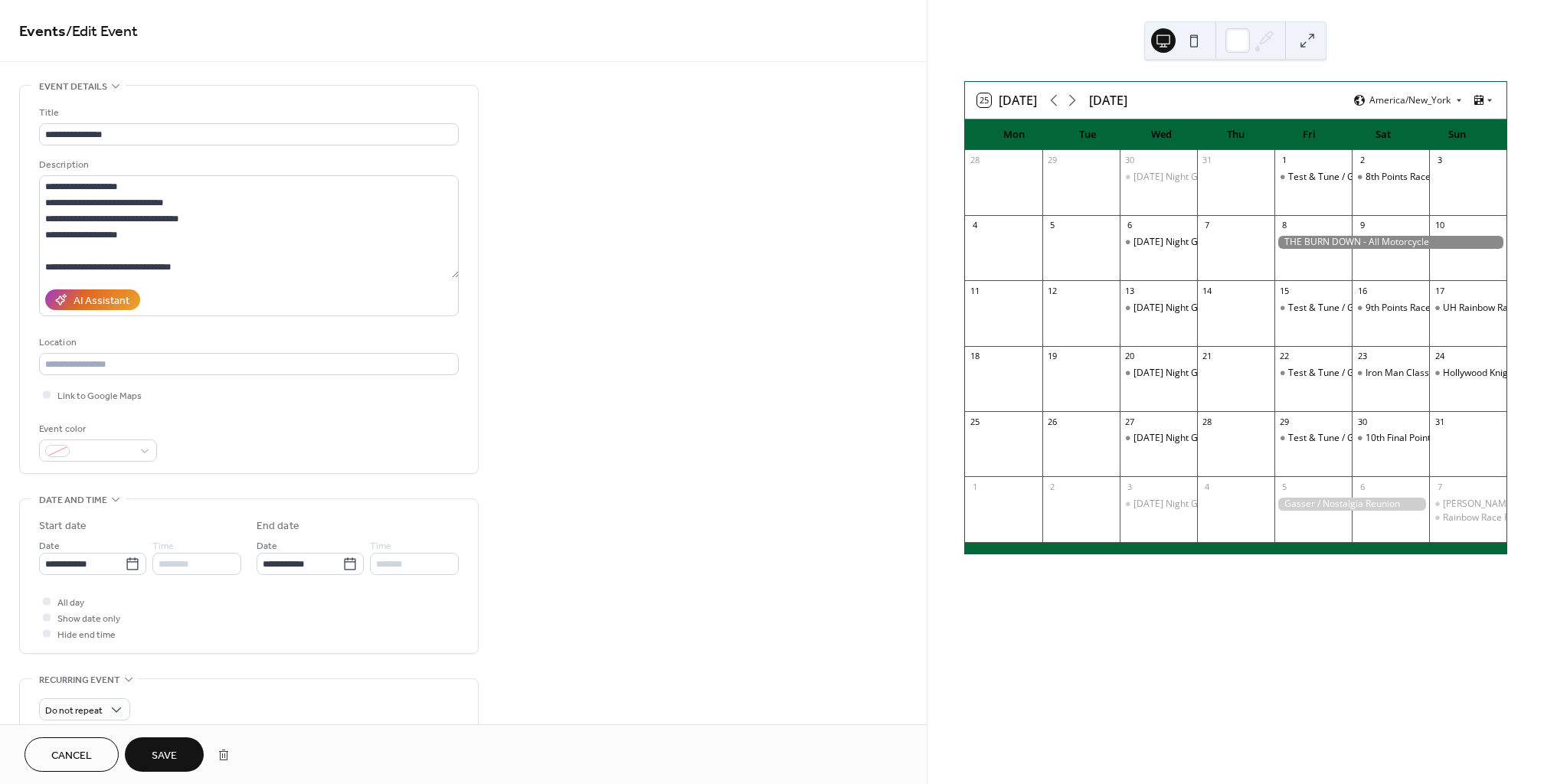 click on "Save" at bounding box center [164, 754] 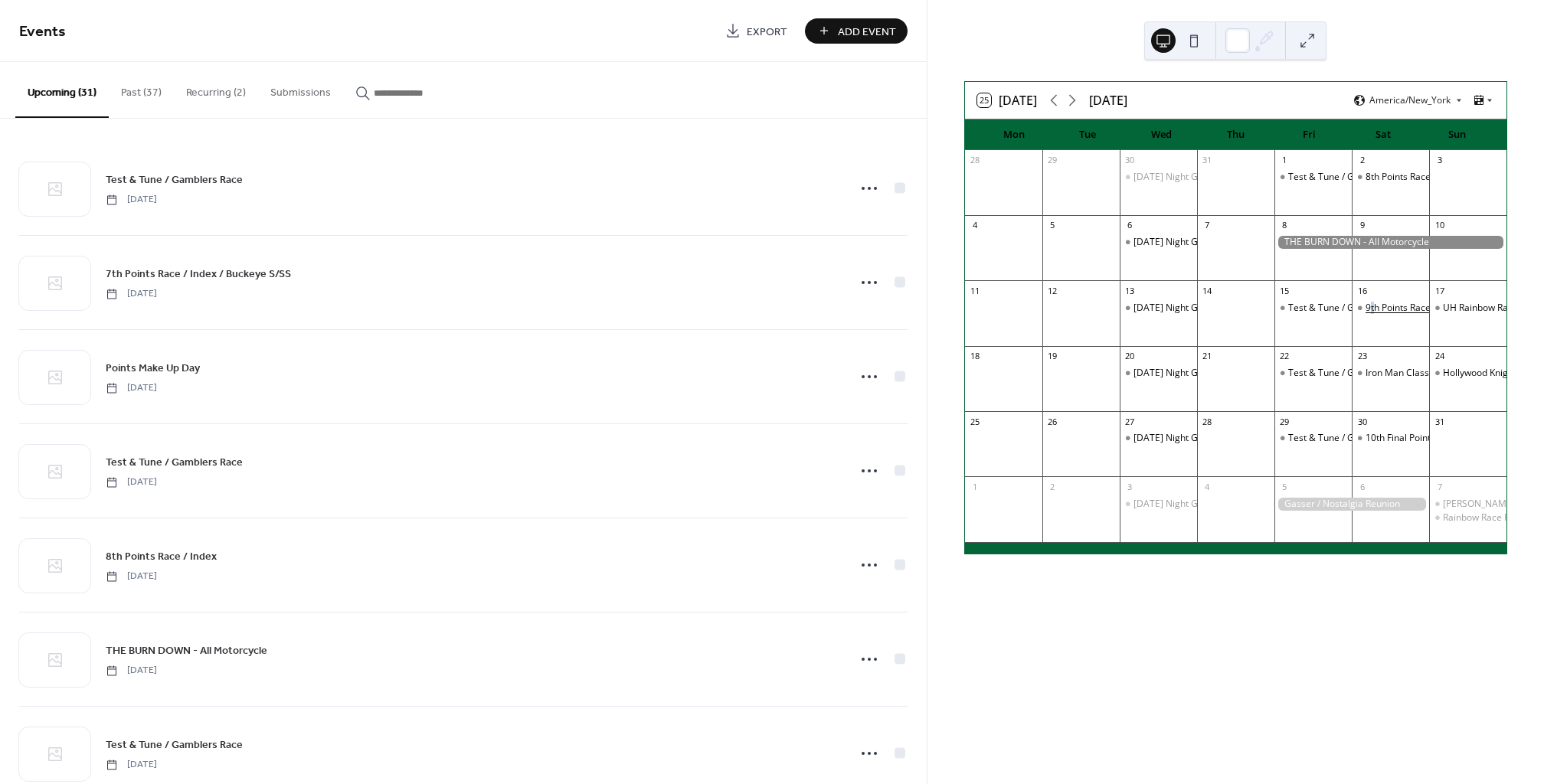 click on "9th Points Race" at bounding box center (1398, 308) 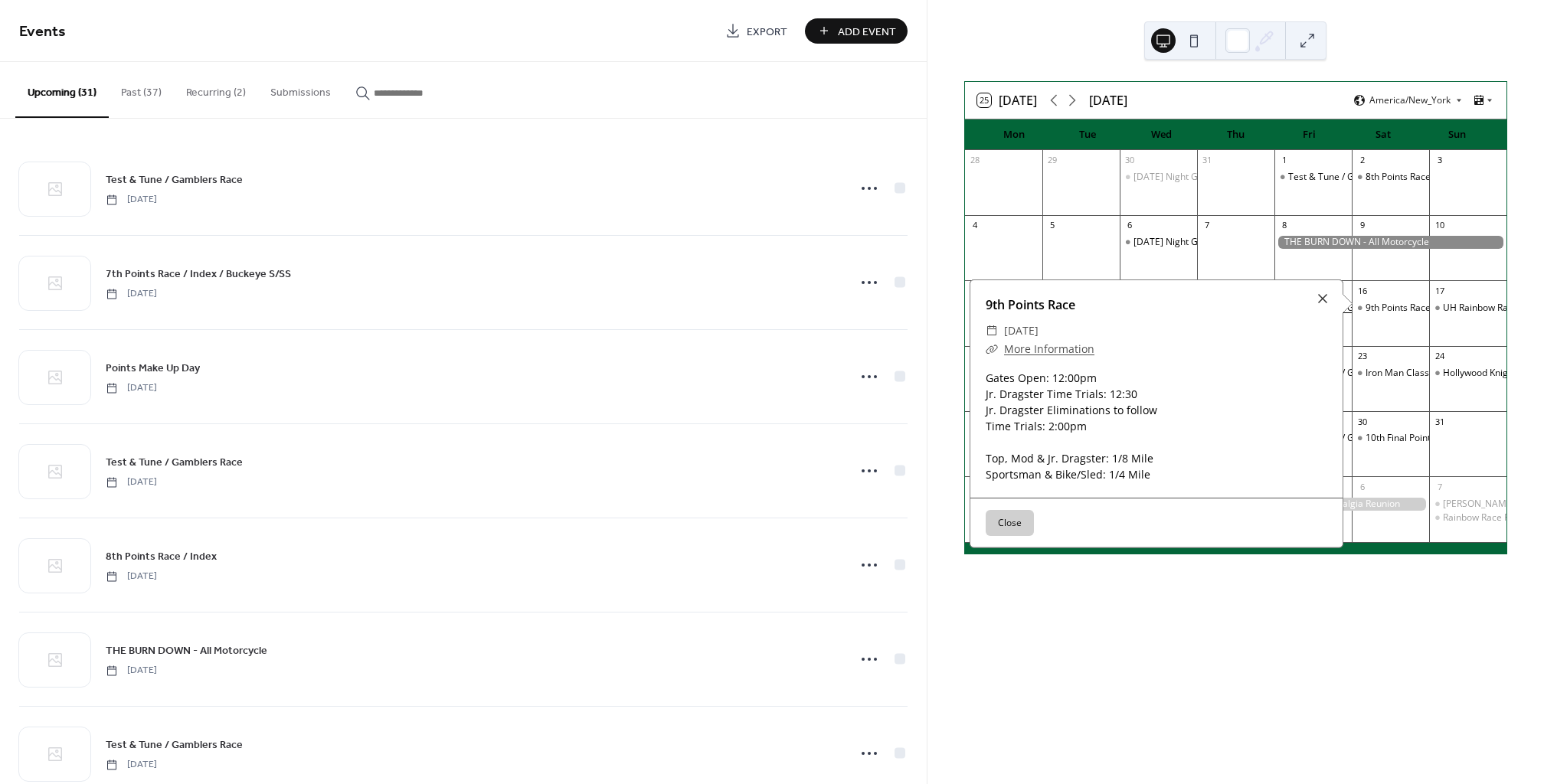 click at bounding box center (1323, 299) 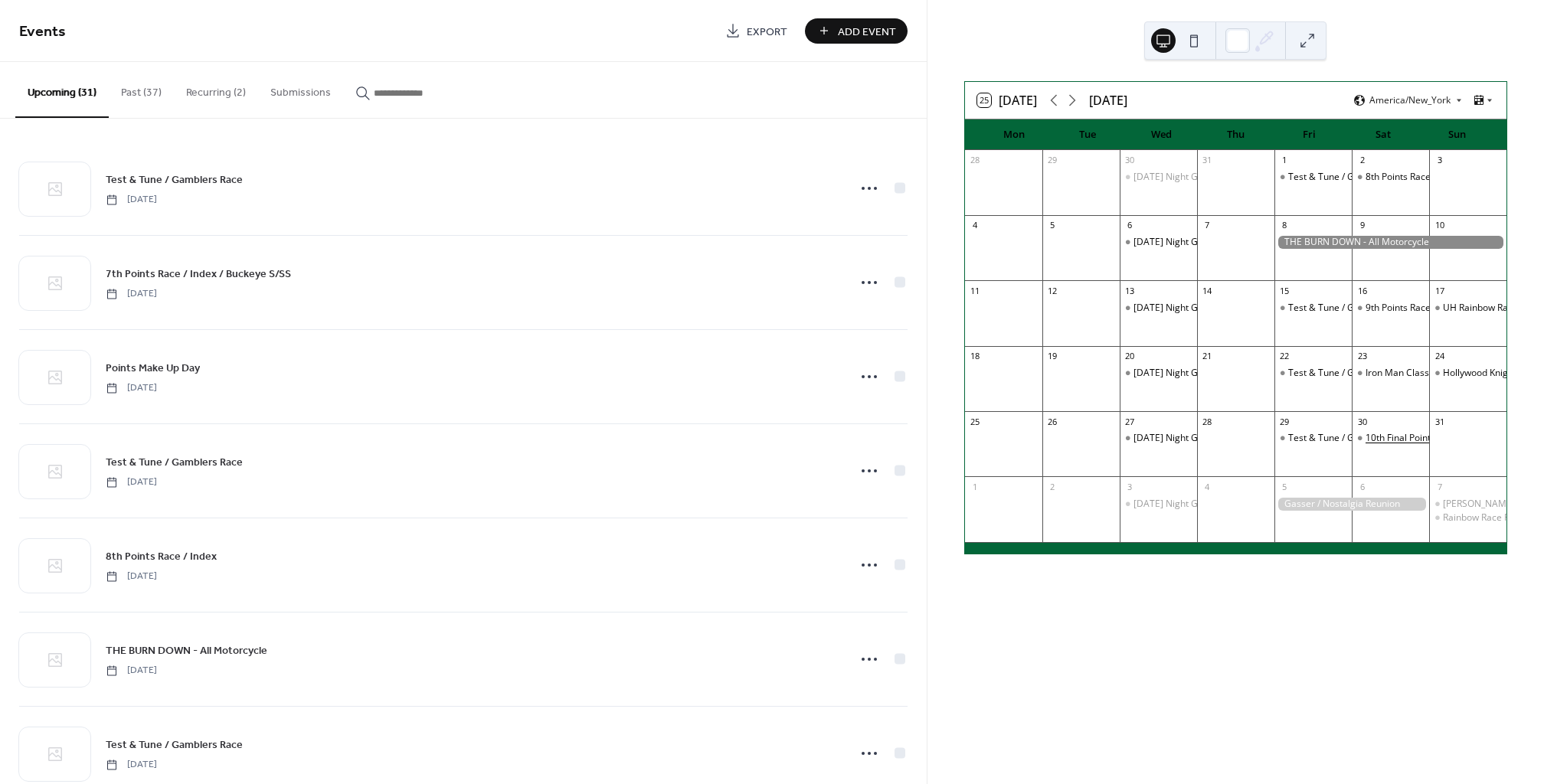 click on "10th Final Points Race" at bounding box center (1412, 438) 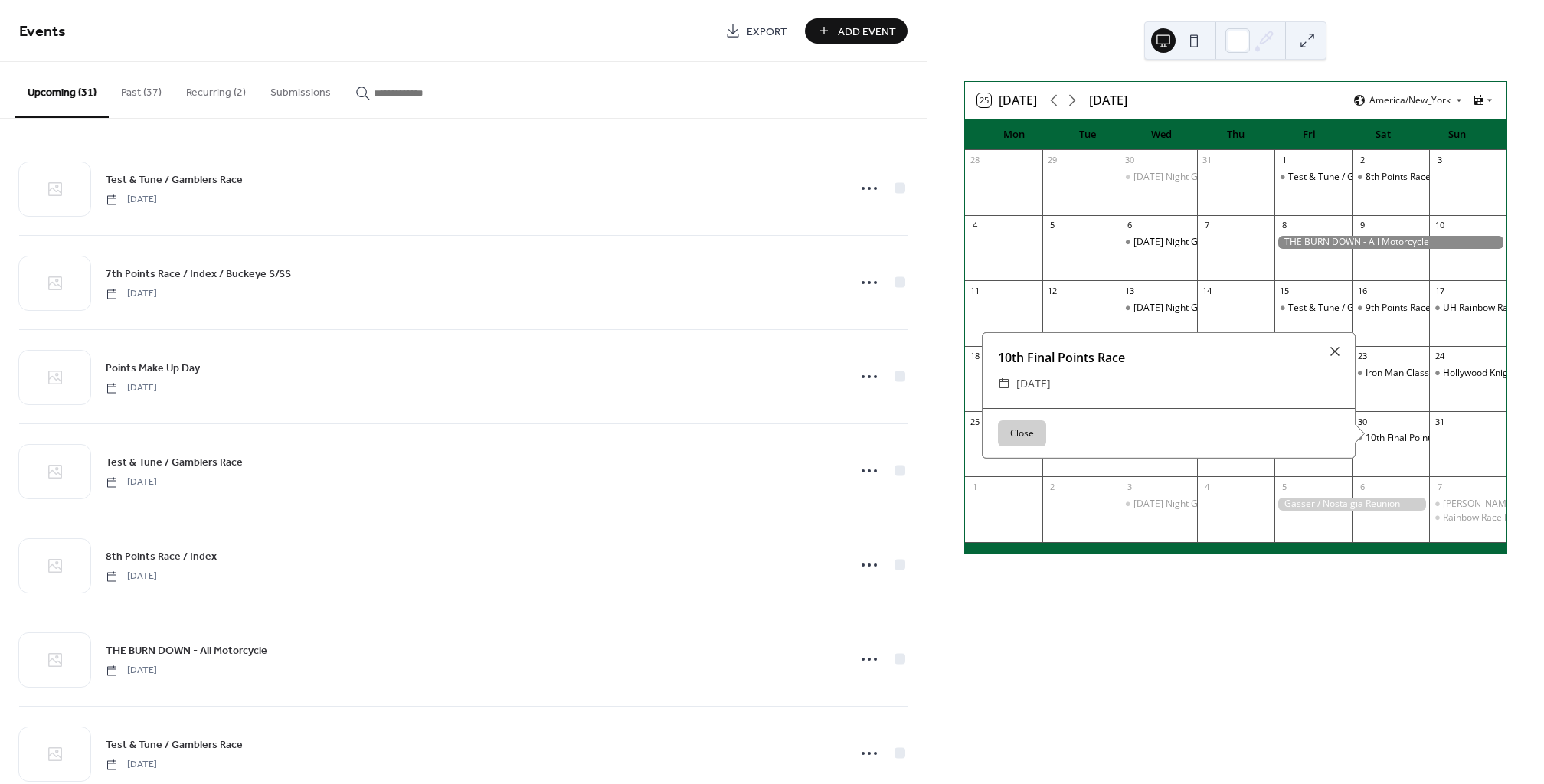 drag, startPoint x: 1328, startPoint y: 345, endPoint x: 1312, endPoint y: 346, distance: 16.03122 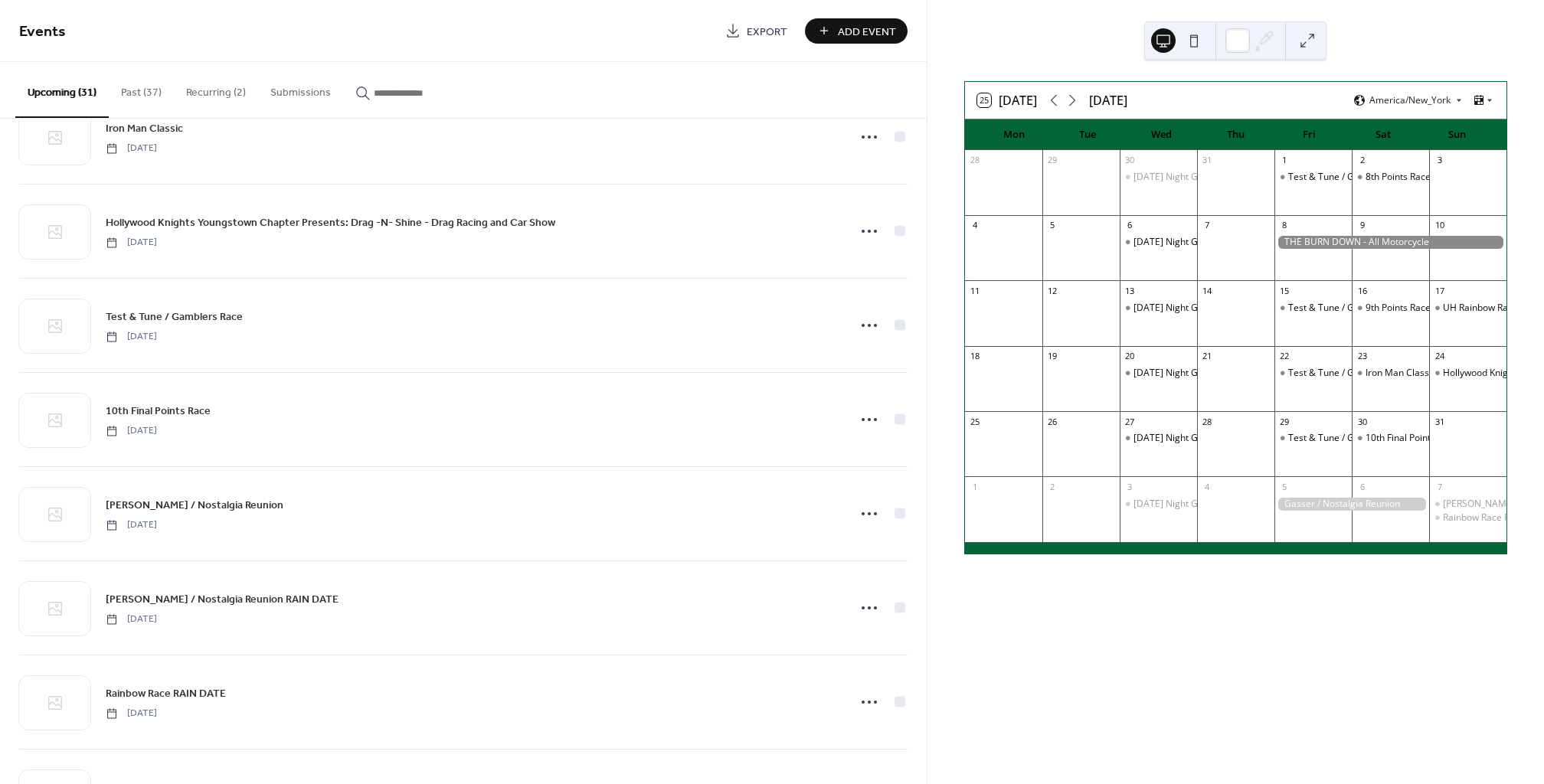 scroll, scrollTop: 1156, scrollLeft: 0, axis: vertical 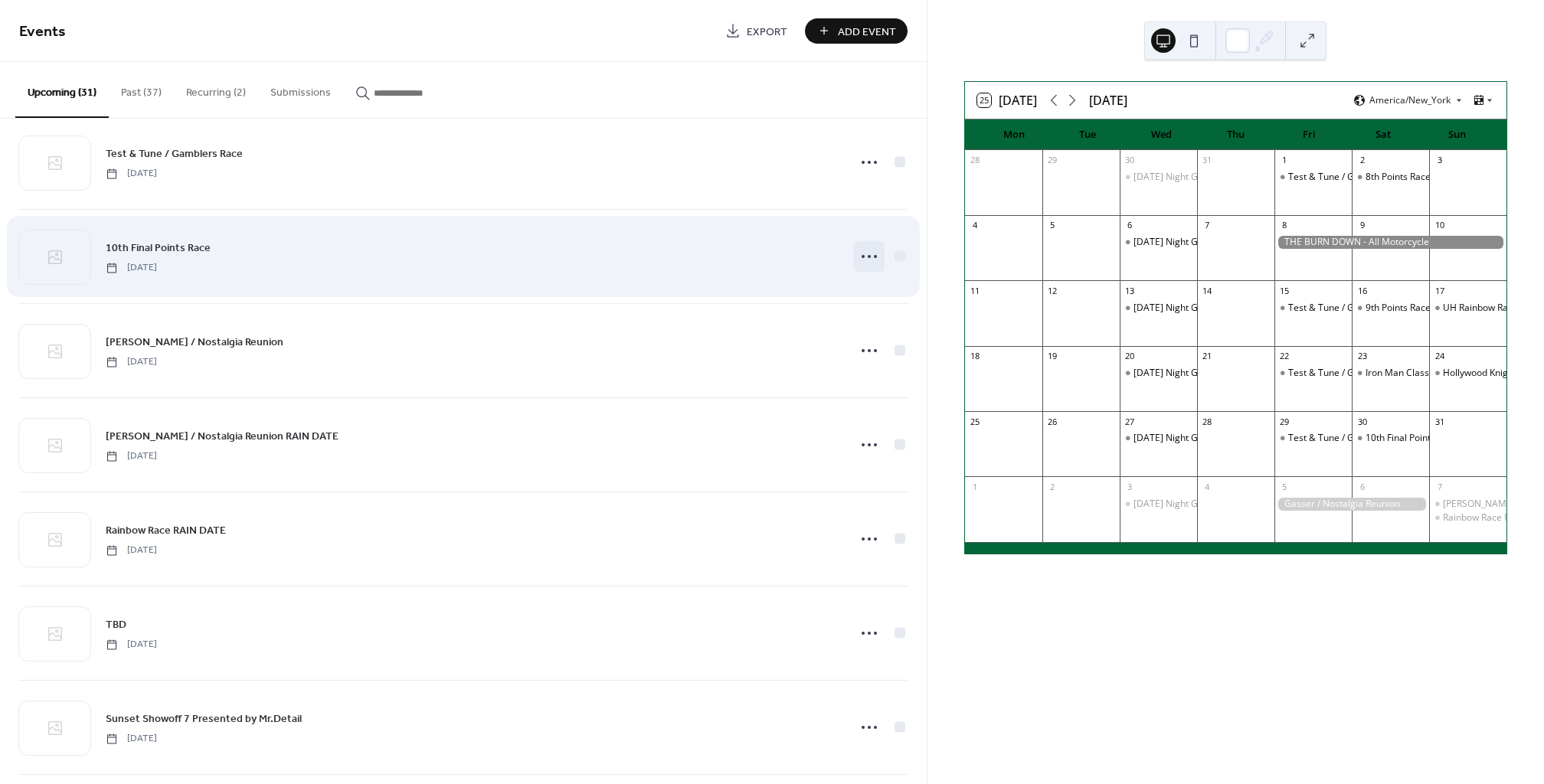 click 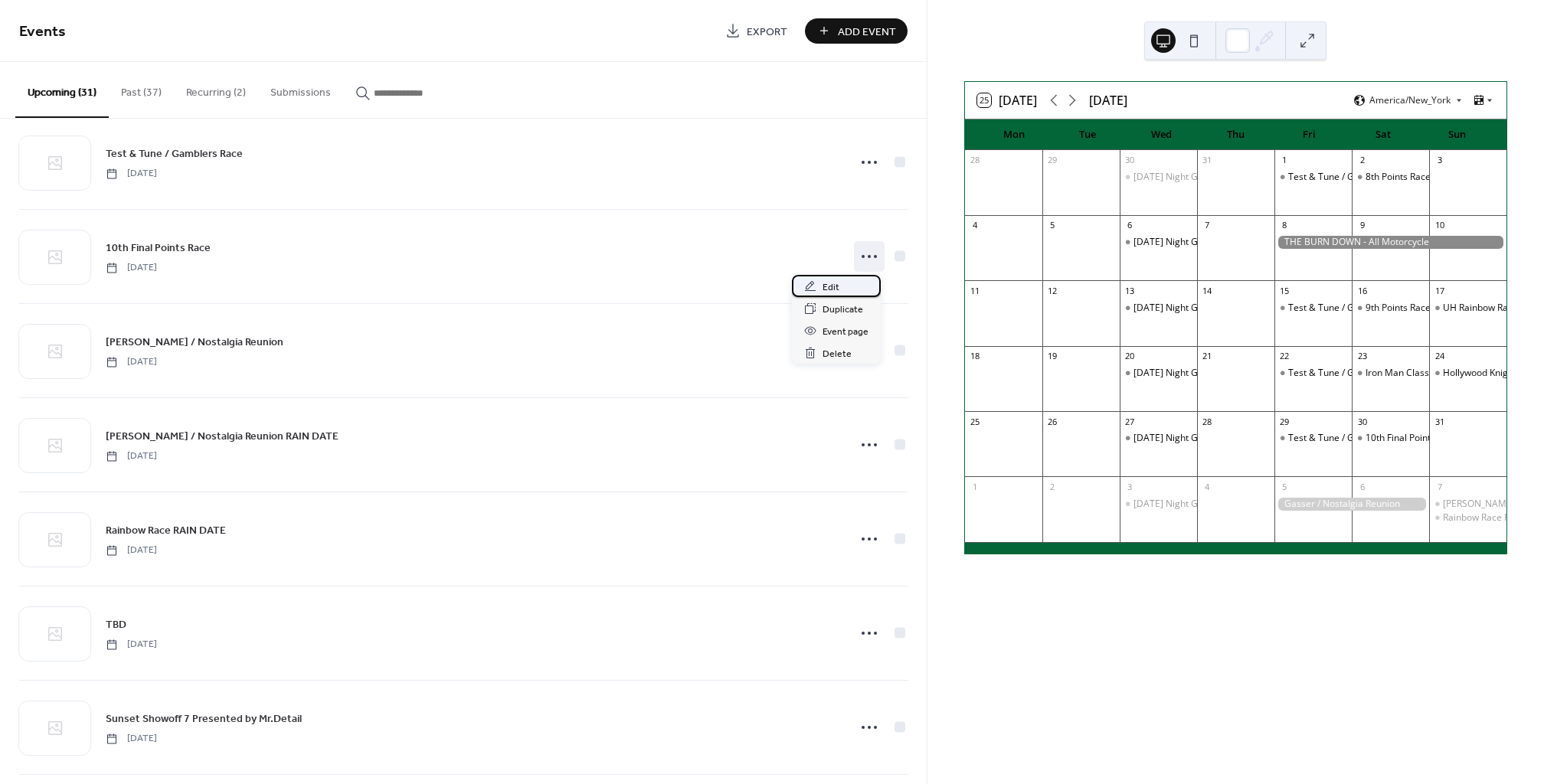 click on "Edit" at bounding box center (831, 287) 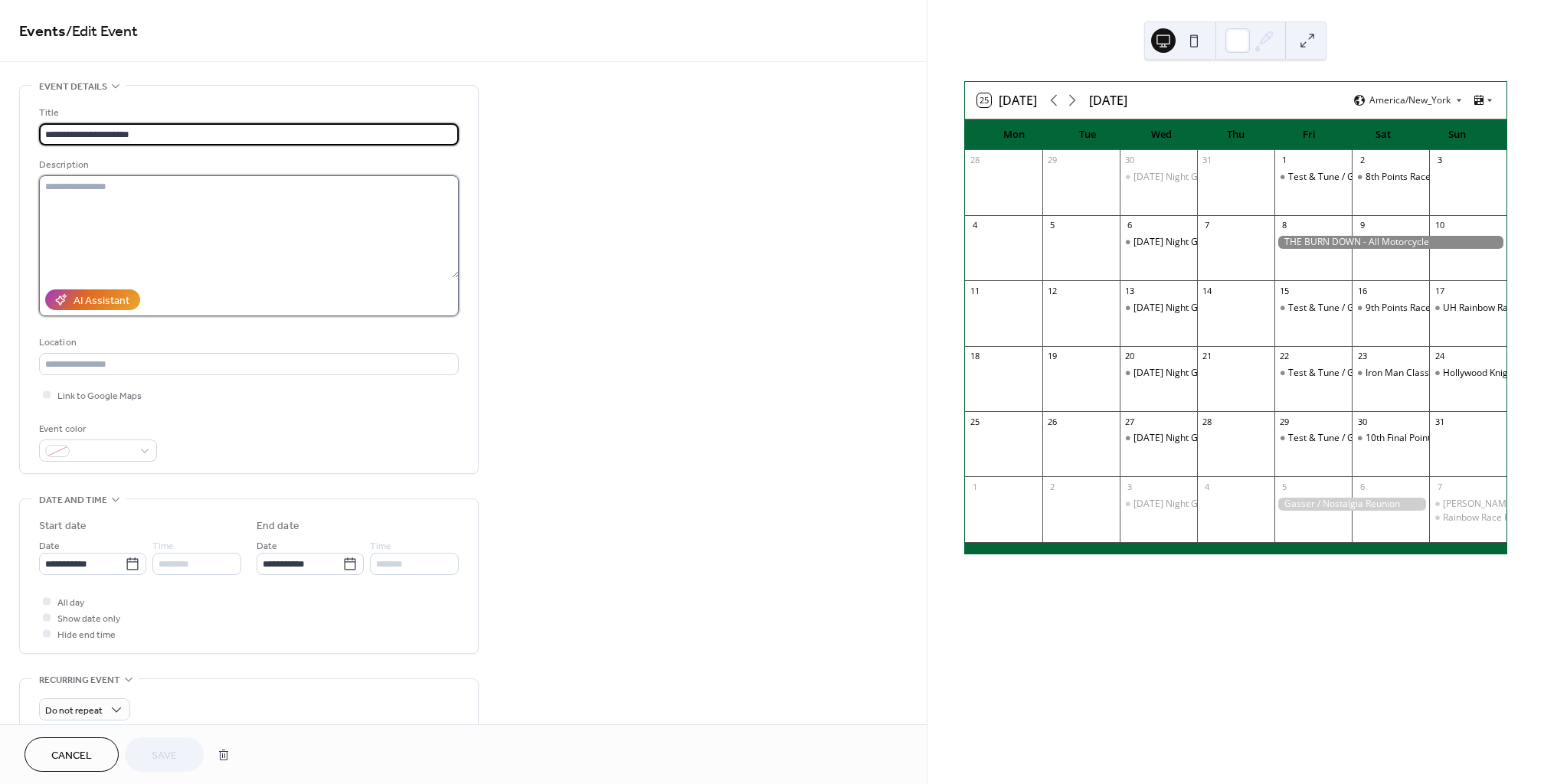 click at bounding box center [249, 227] 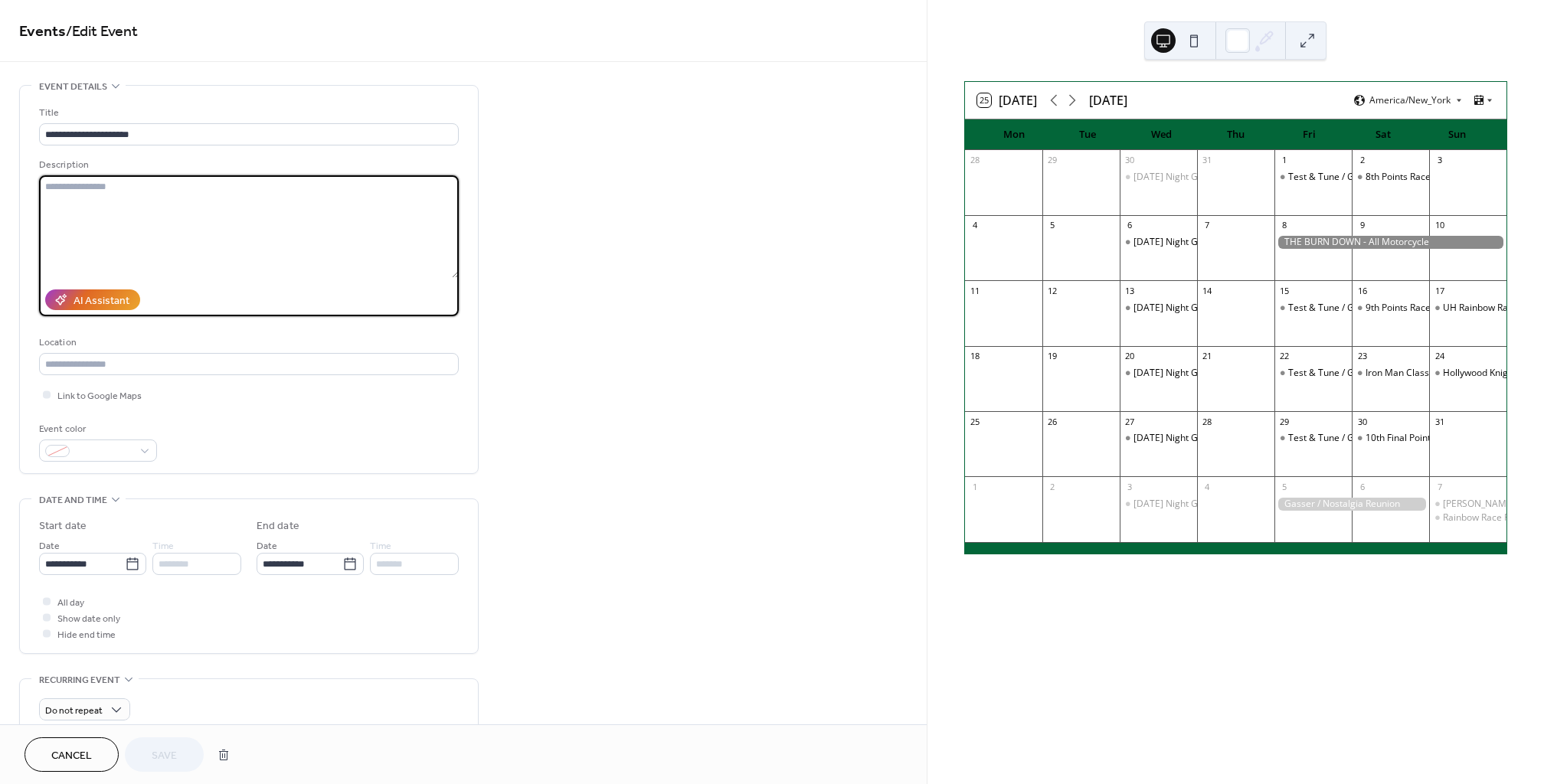 paste on "**********" 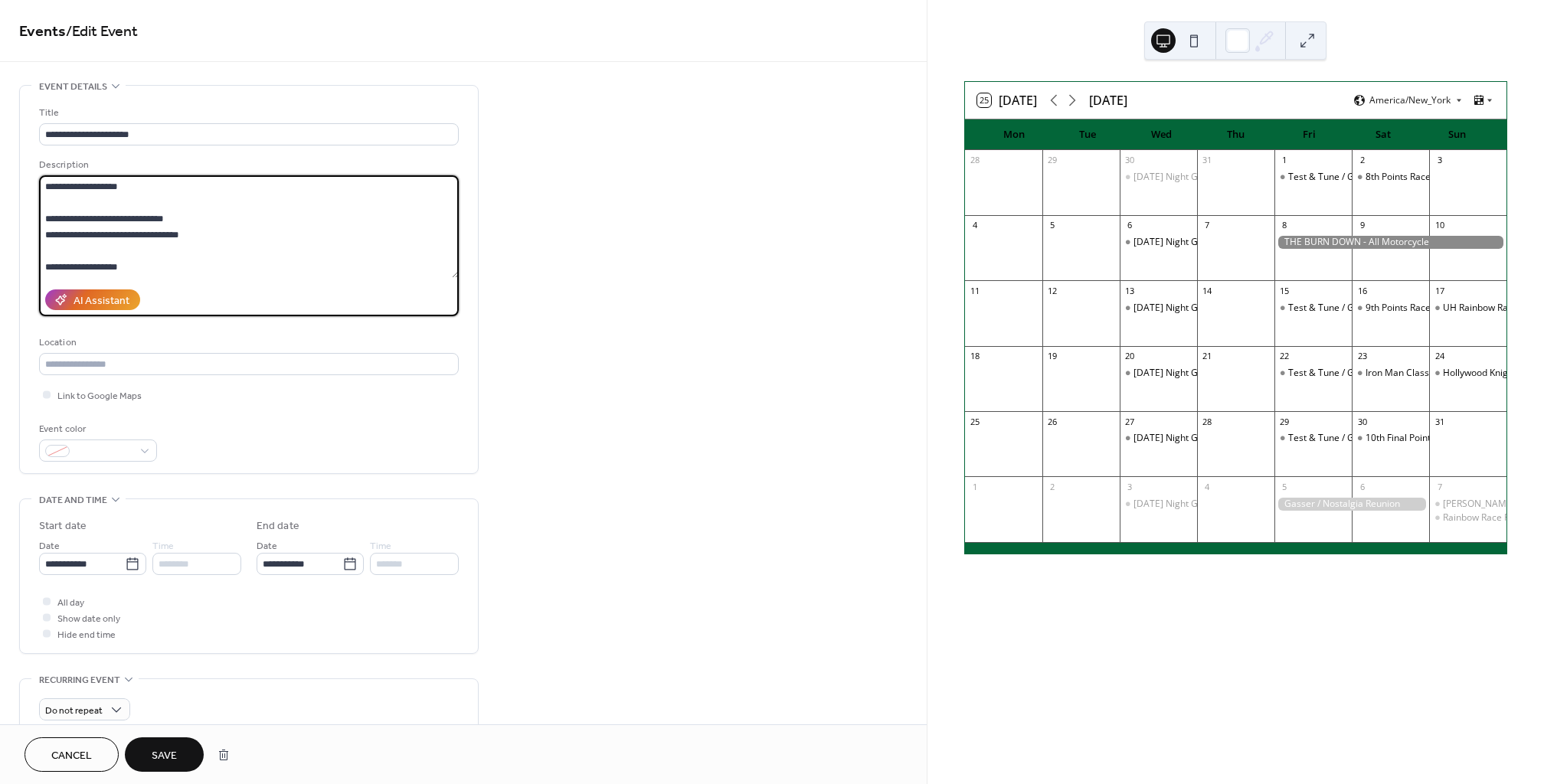 click on "**********" at bounding box center (249, 227) 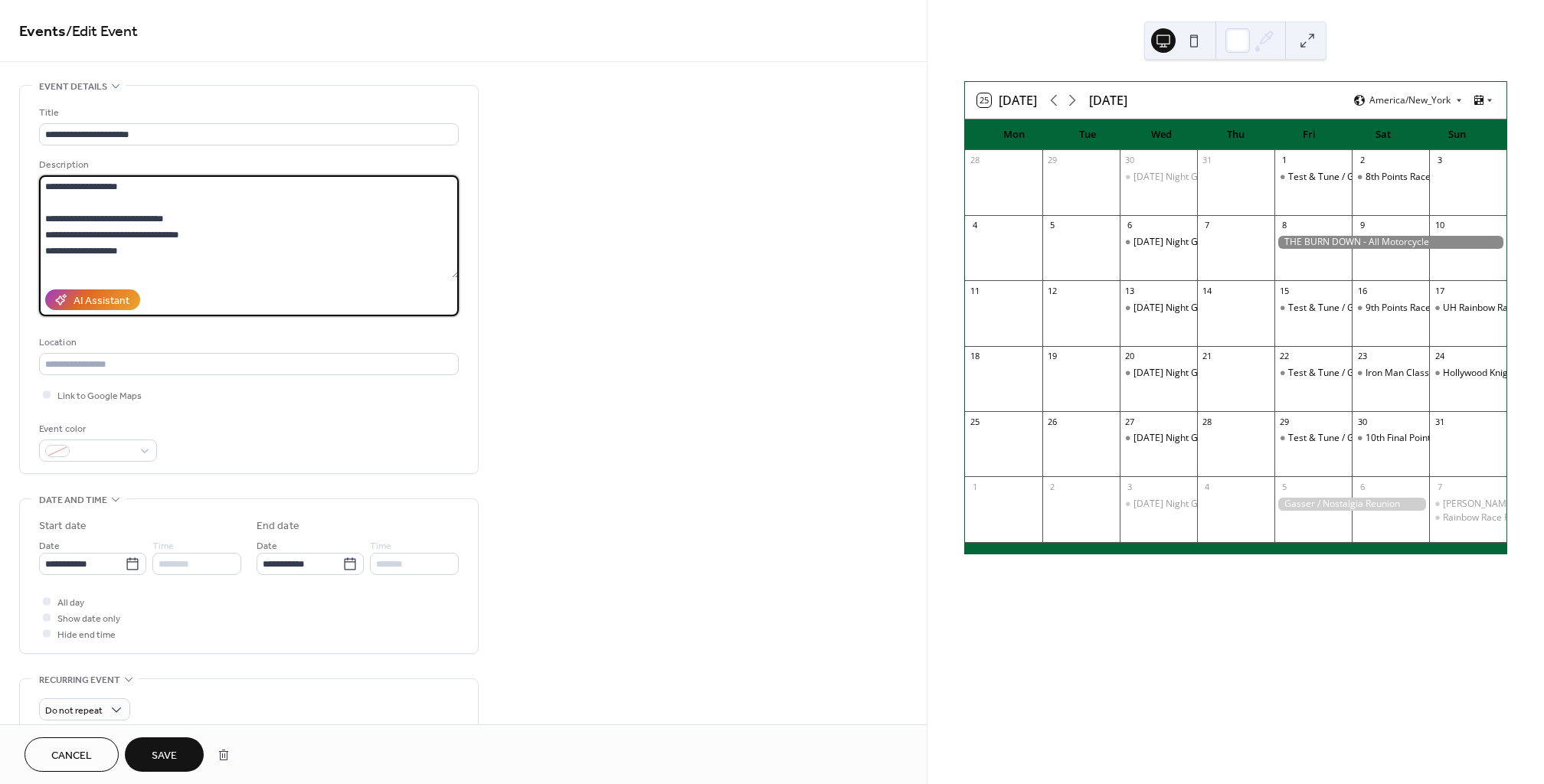click on "**********" at bounding box center [249, 227] 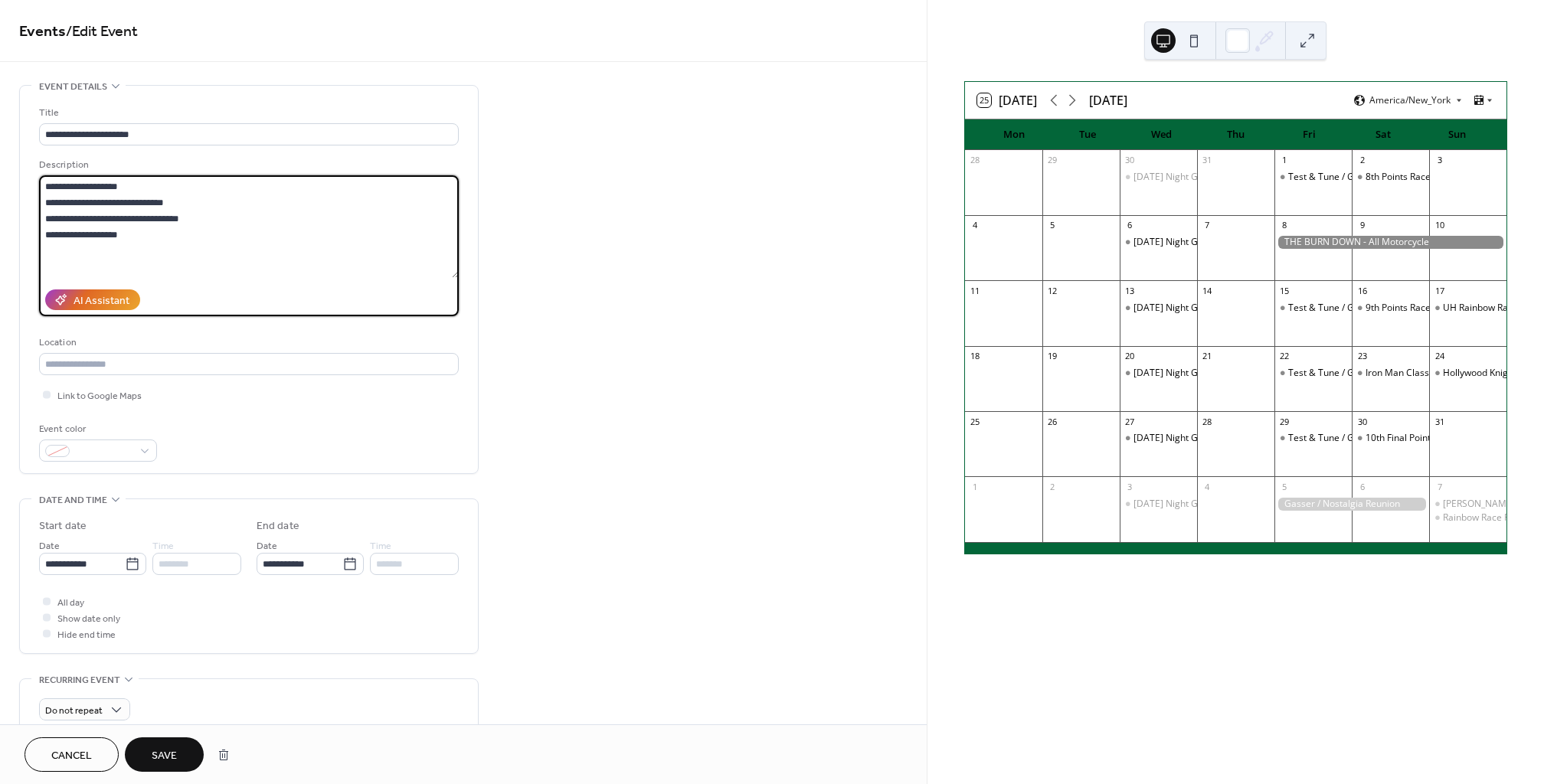 click on "**********" at bounding box center (249, 227) 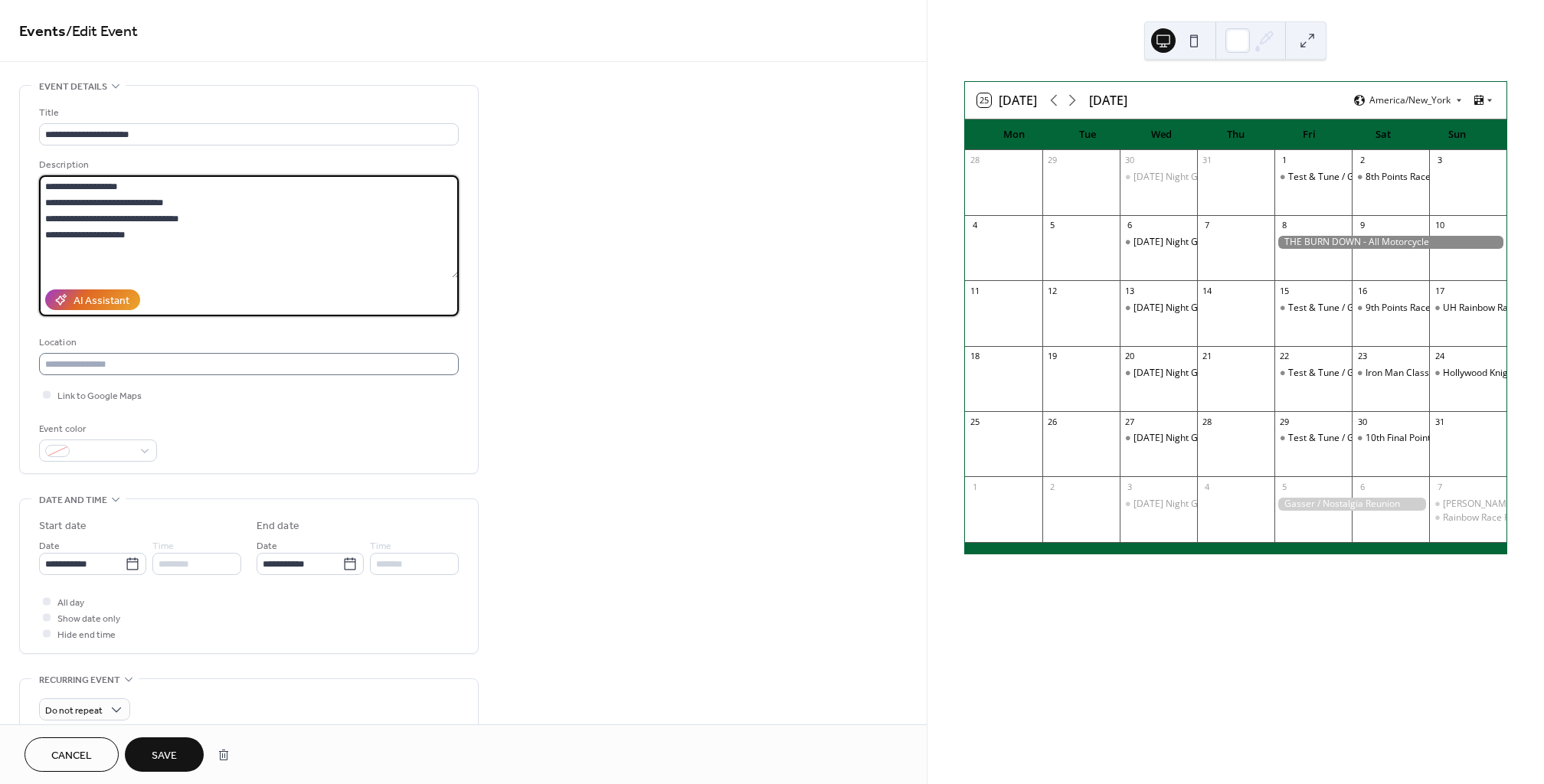 paste on "**********" 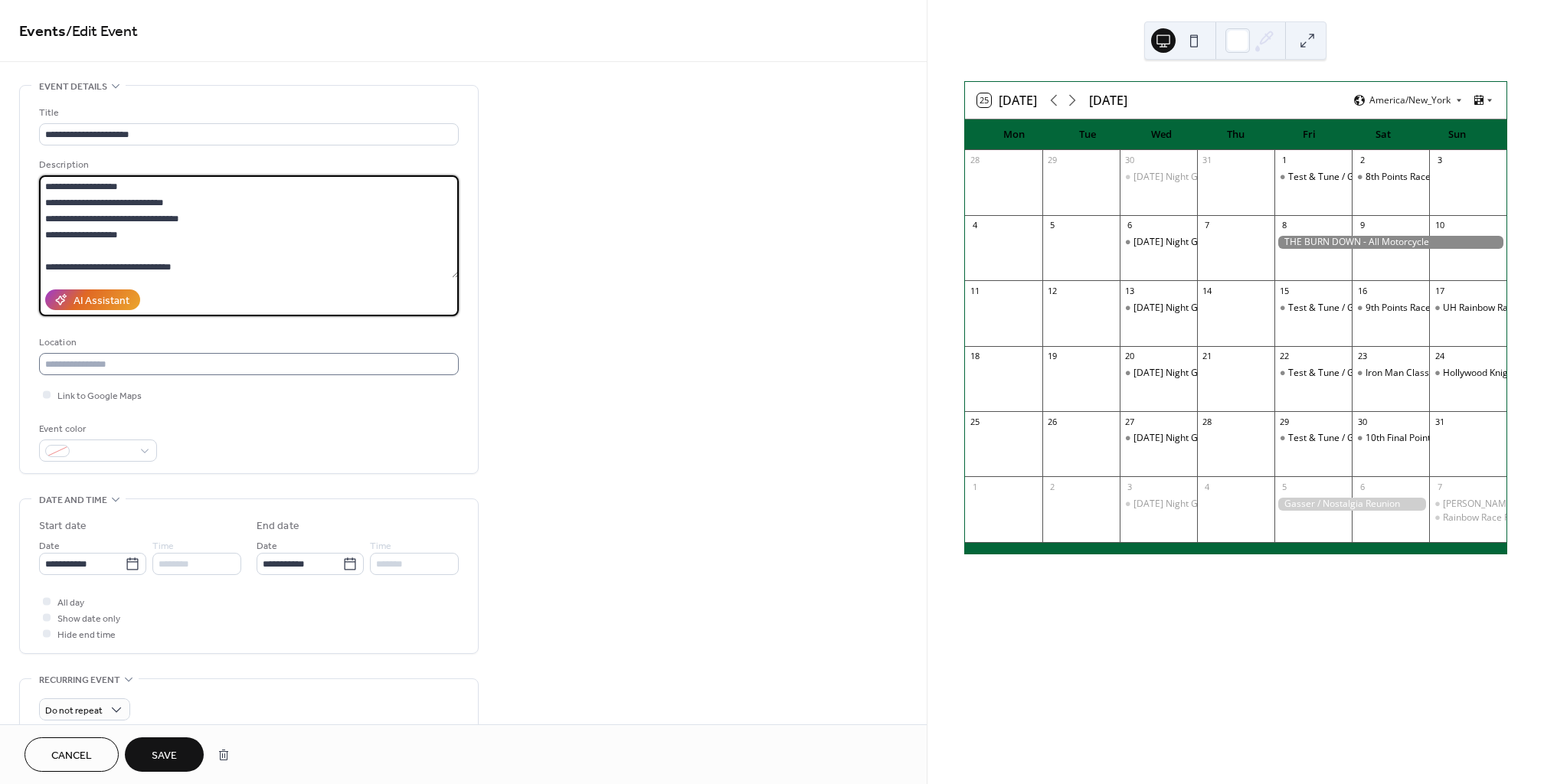 scroll, scrollTop: 14, scrollLeft: 0, axis: vertical 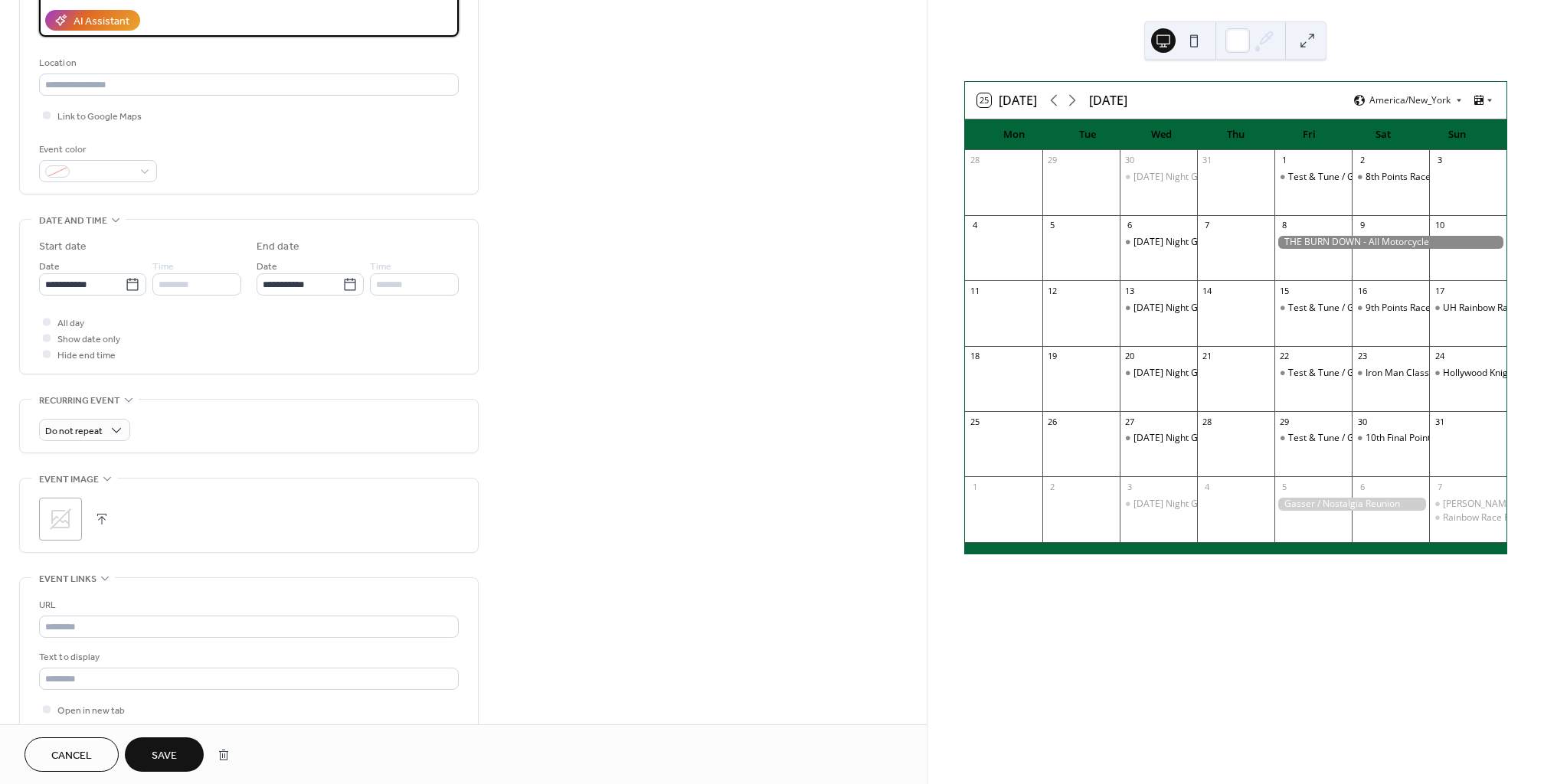 type on "**********" 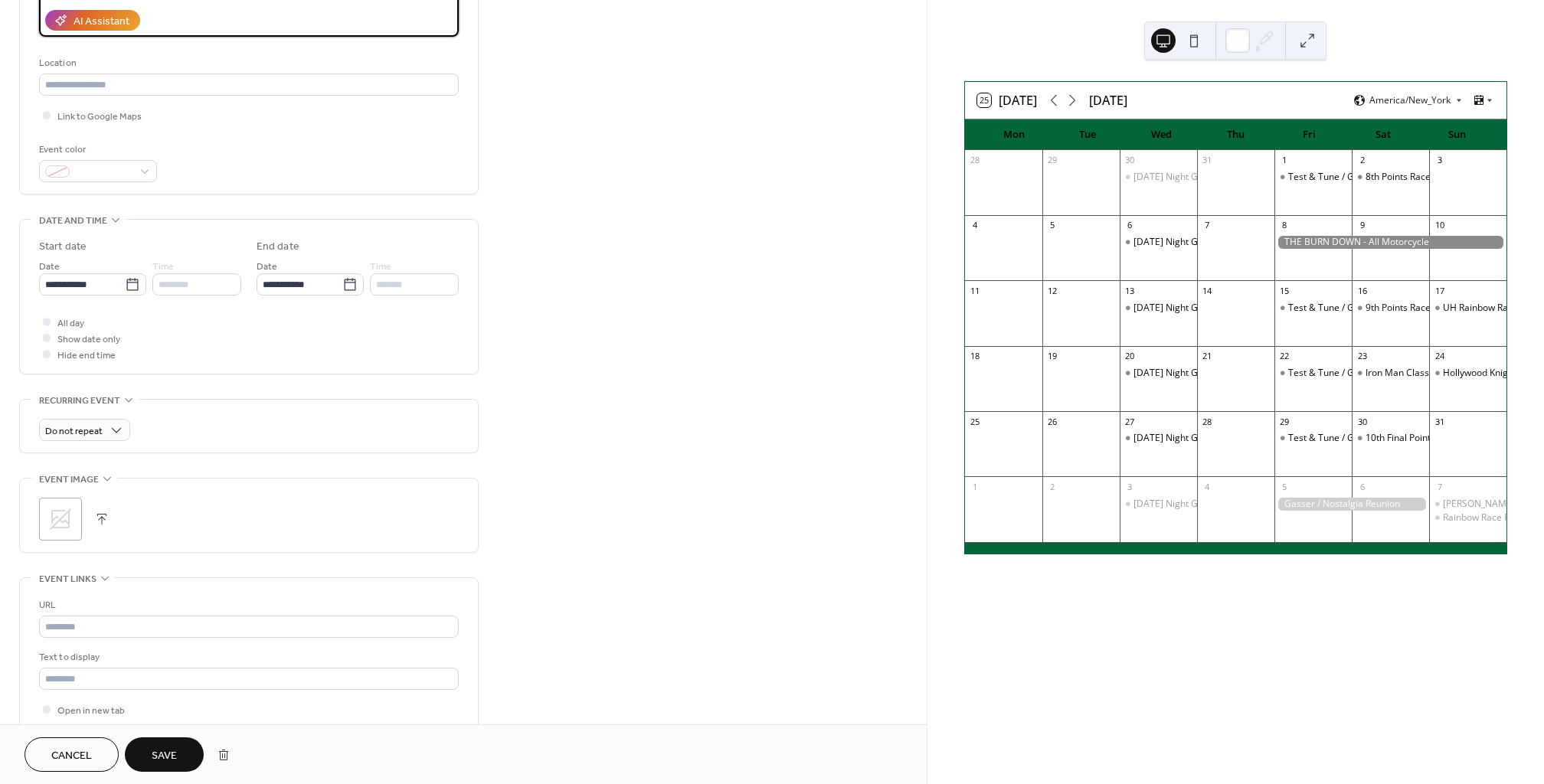 click on "Save" at bounding box center (164, 756) 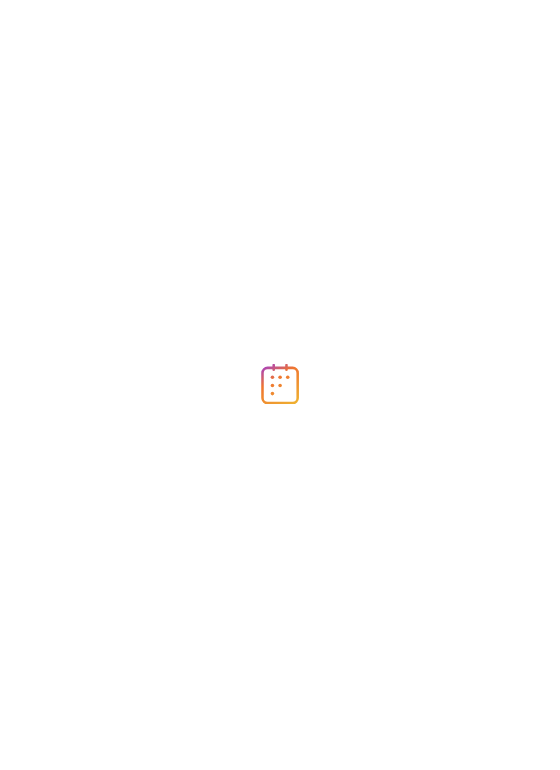 scroll, scrollTop: 0, scrollLeft: 0, axis: both 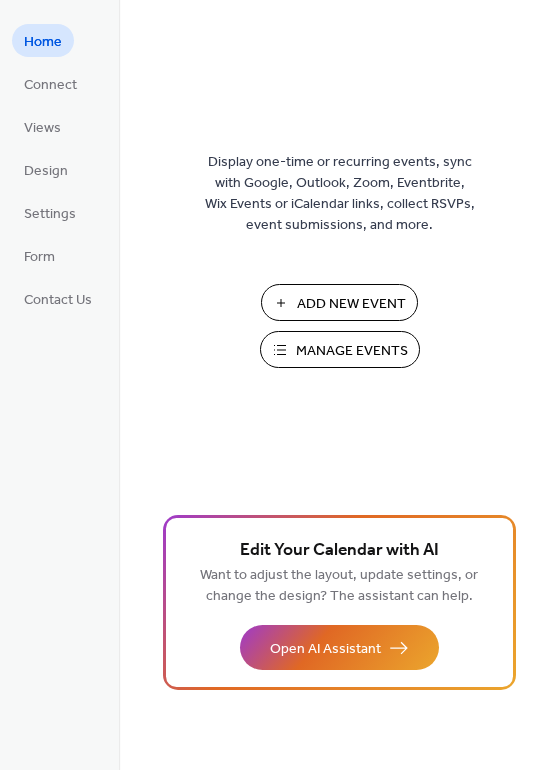 click on "Manage Events" at bounding box center (352, 351) 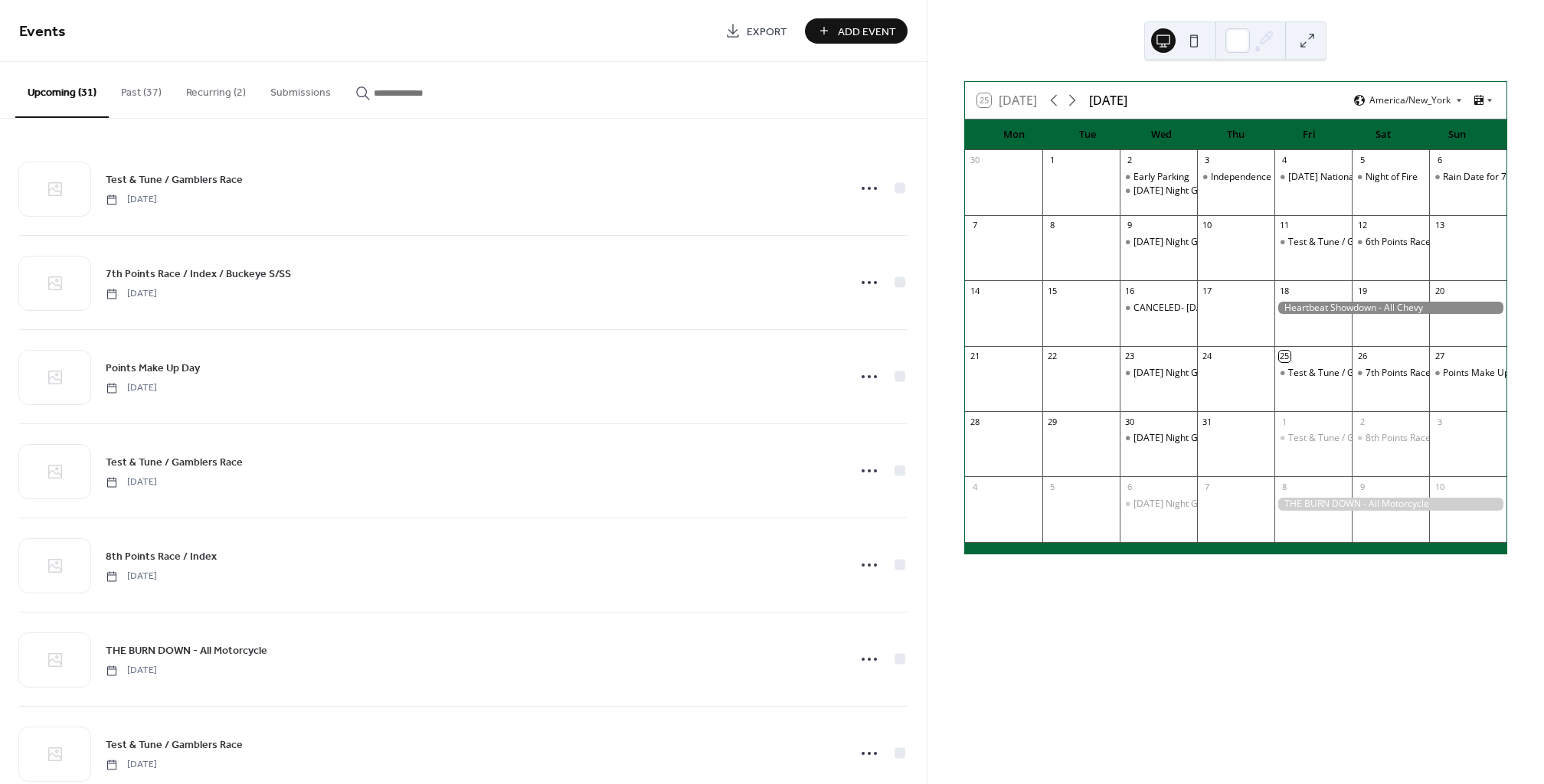 scroll, scrollTop: 0, scrollLeft: 0, axis: both 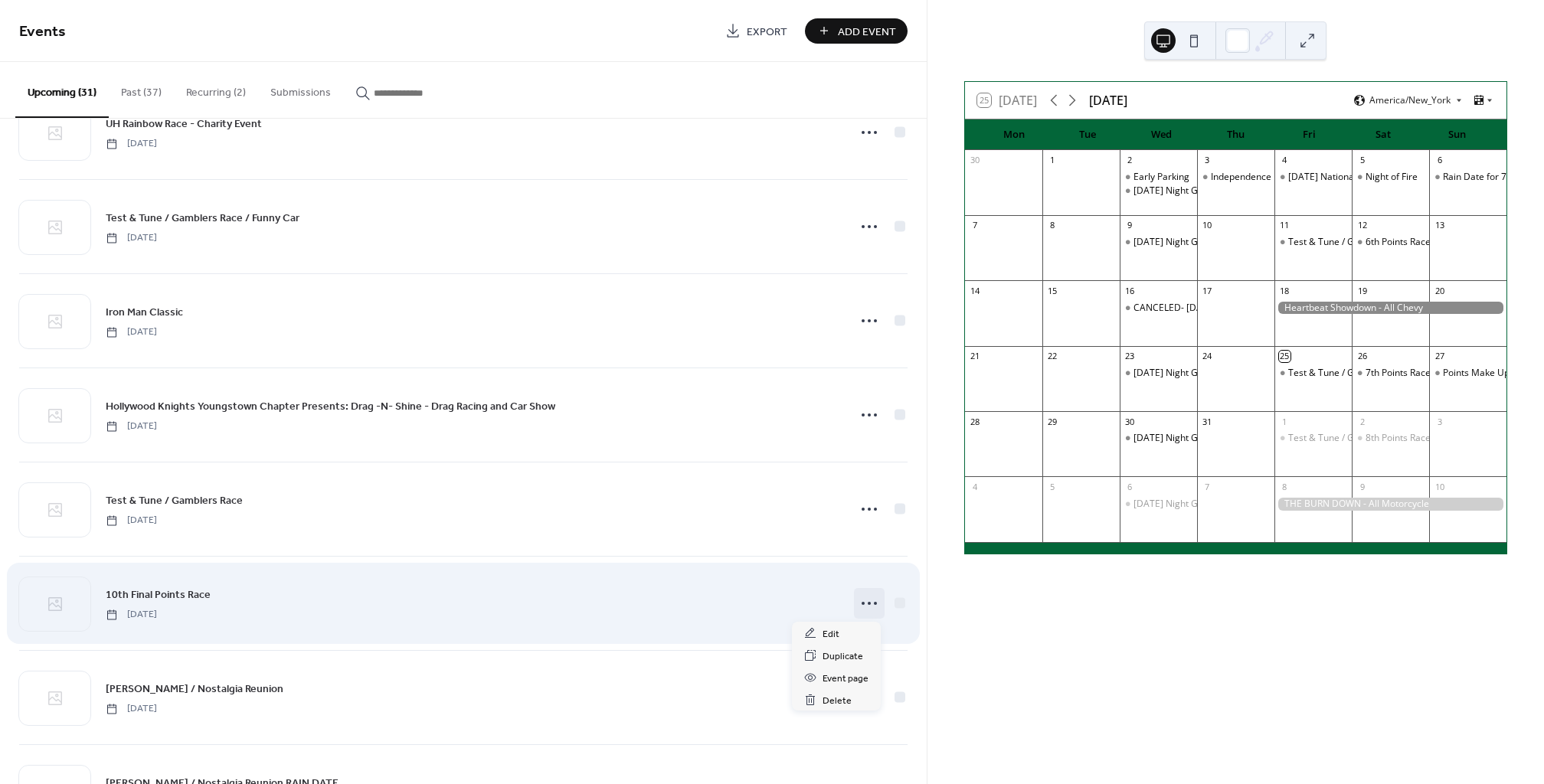click 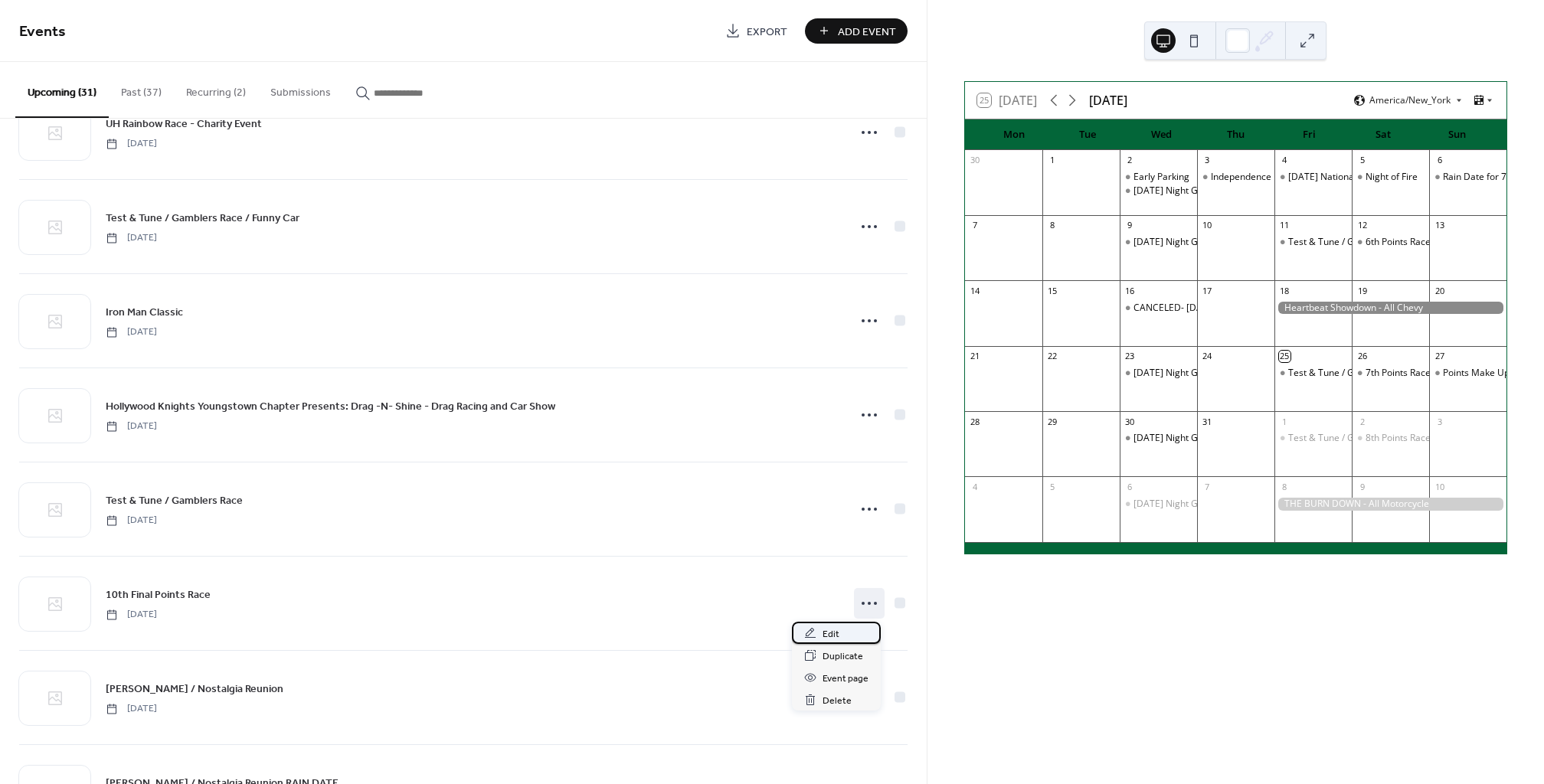 click on "Edit" at bounding box center (836, 632) 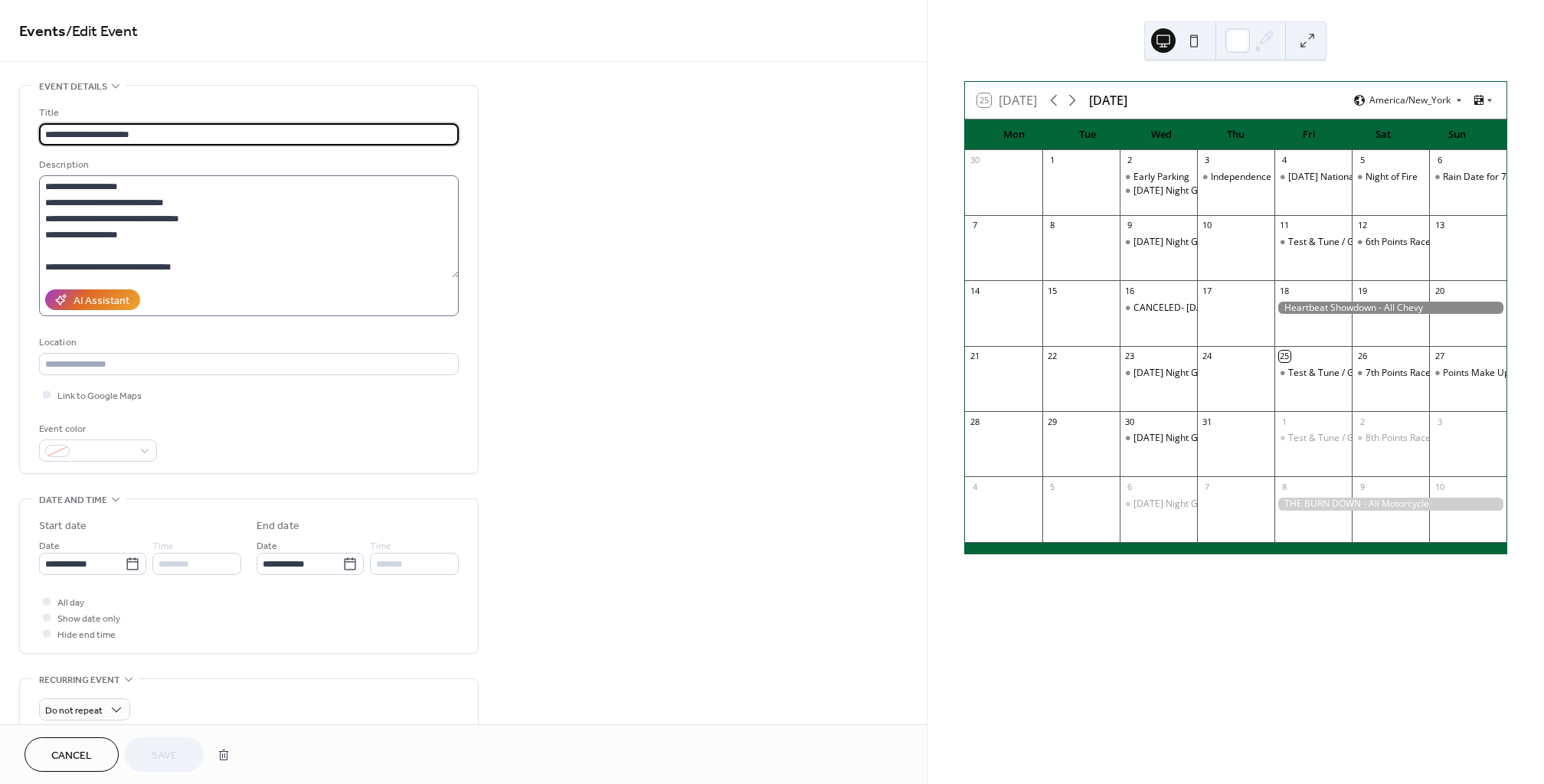 scroll, scrollTop: 16, scrollLeft: 0, axis: vertical 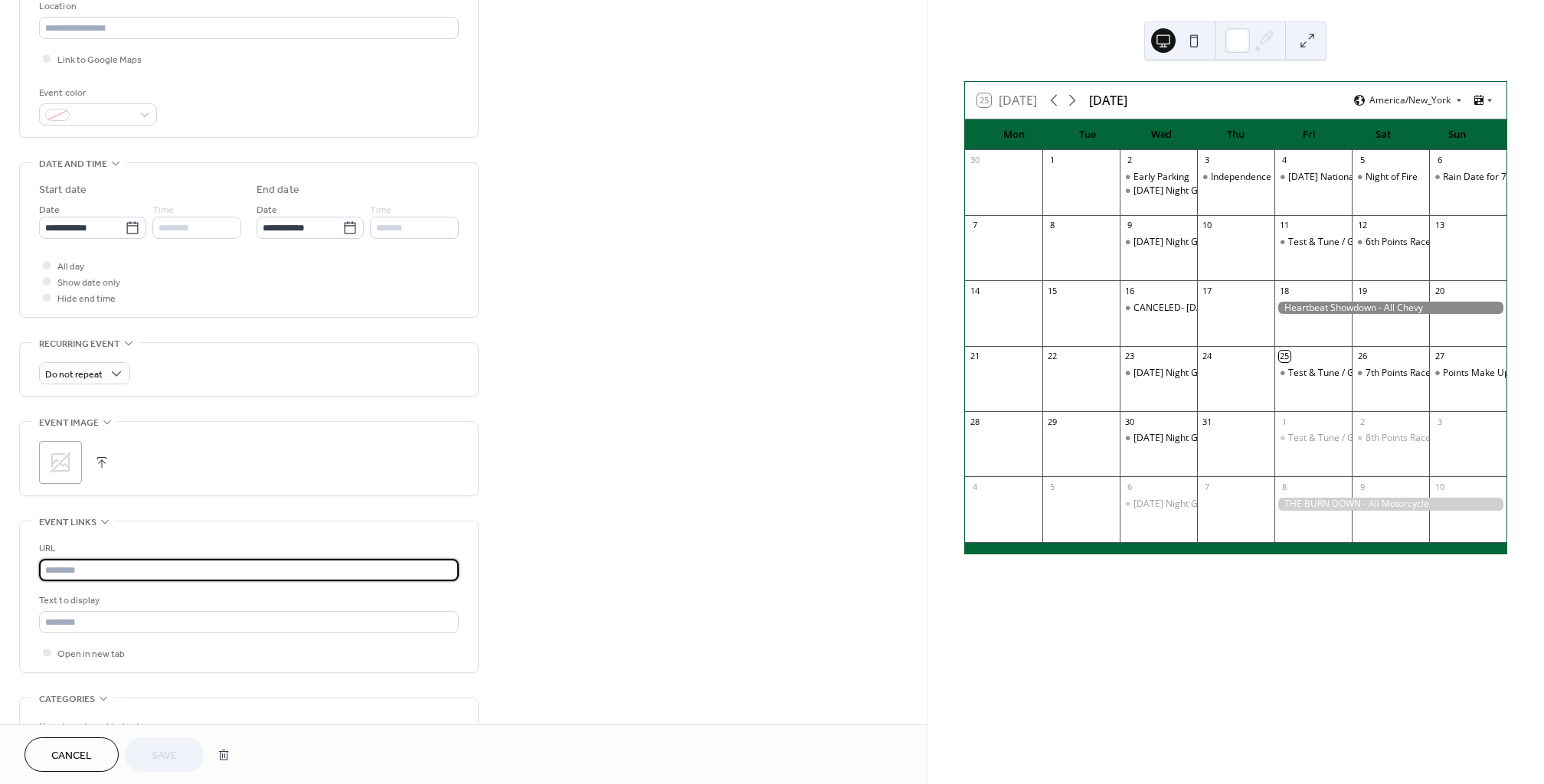 click at bounding box center (249, 570) 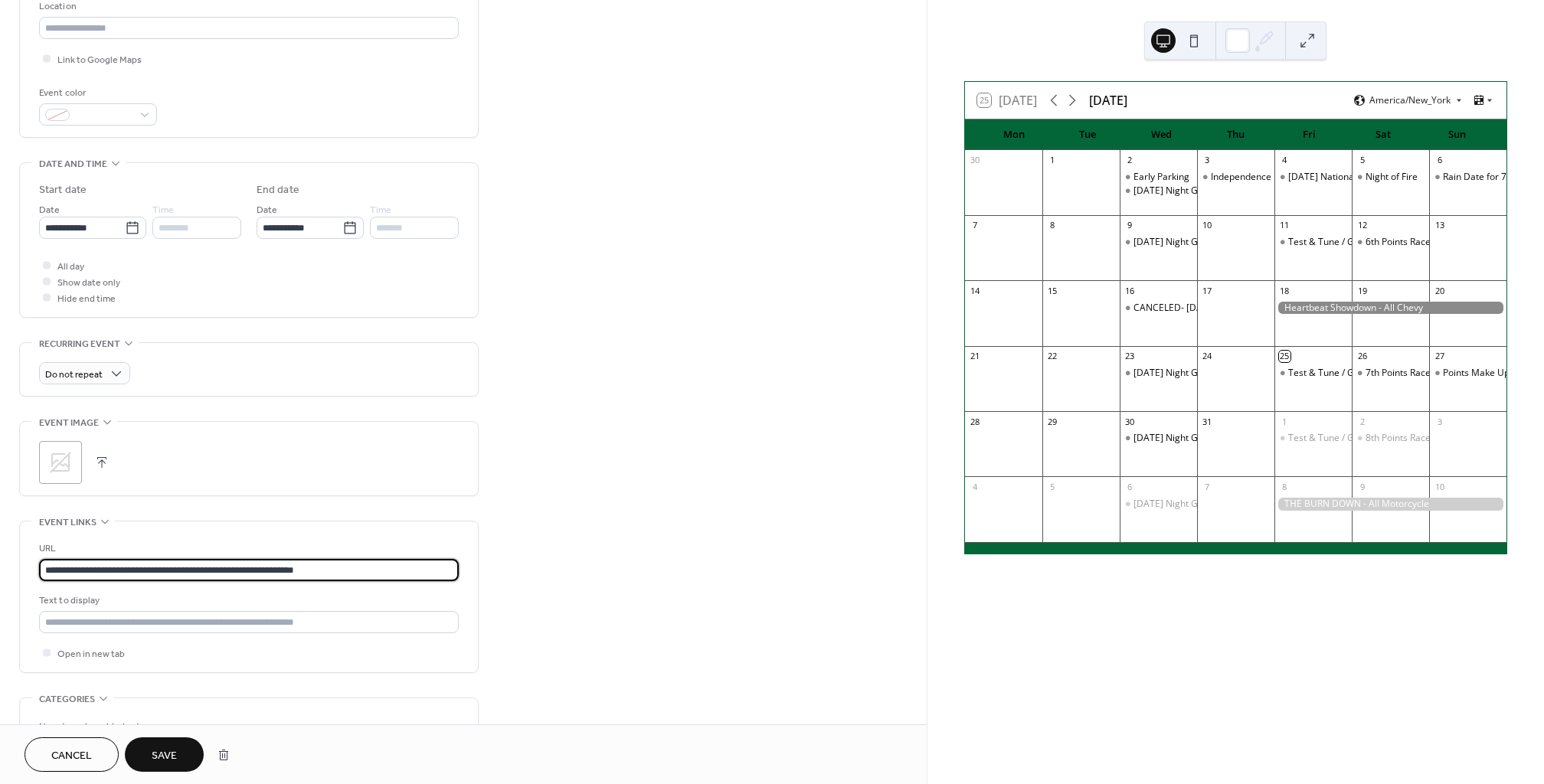 drag, startPoint x: 365, startPoint y: 560, endPoint x: -86, endPoint y: 546, distance: 451.21724 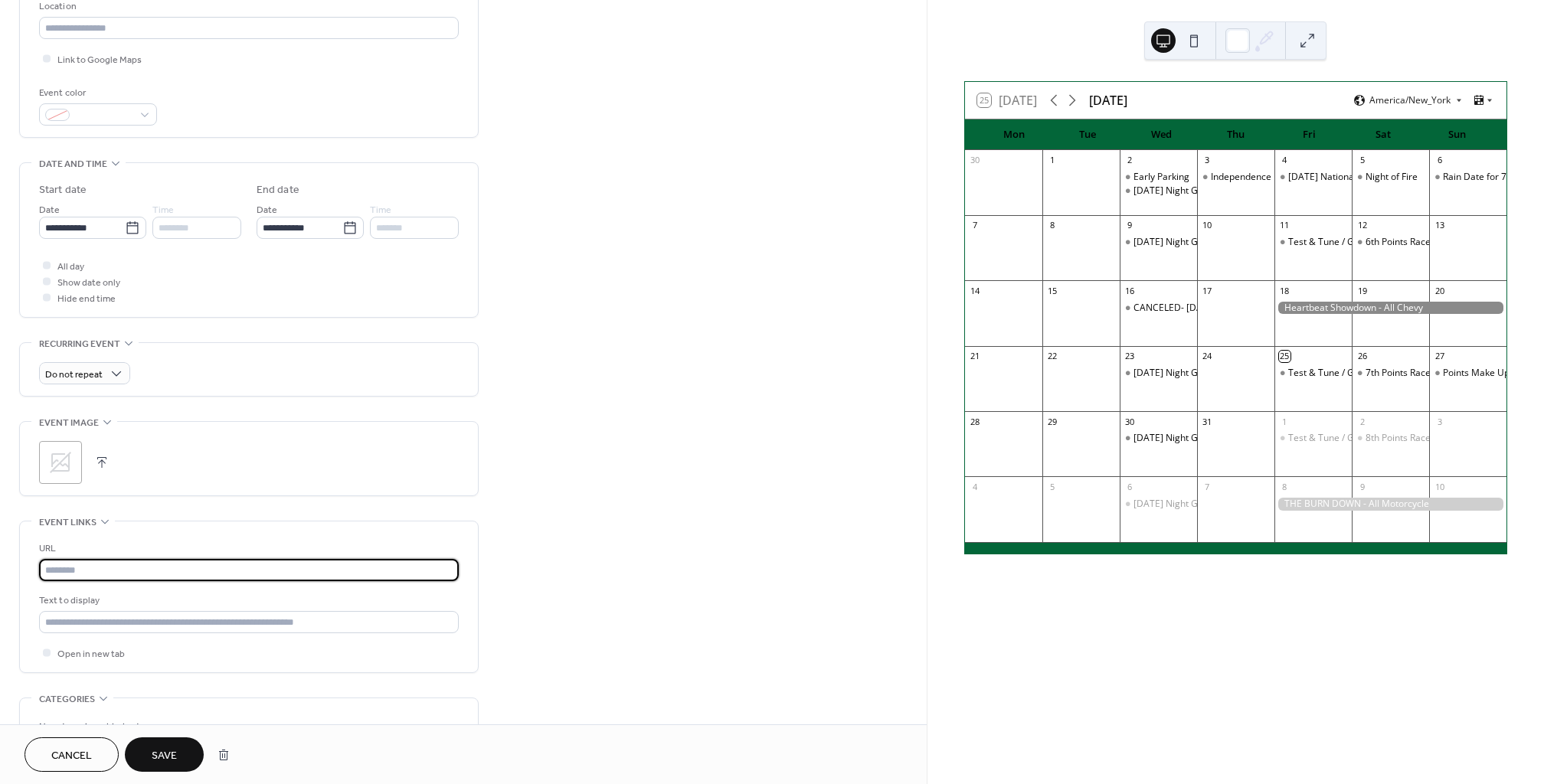 scroll, scrollTop: 0, scrollLeft: 0, axis: both 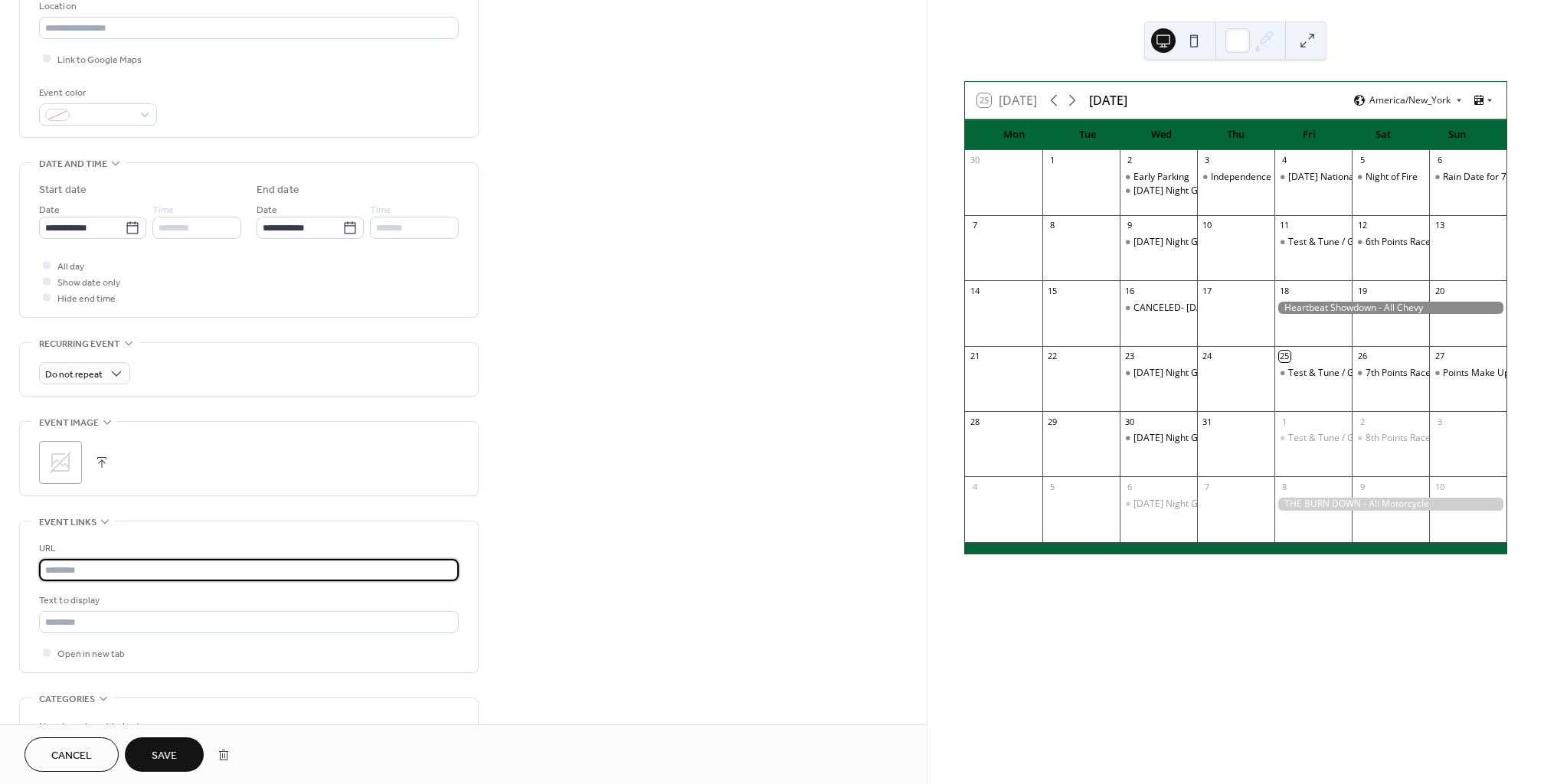 paste on "**********" 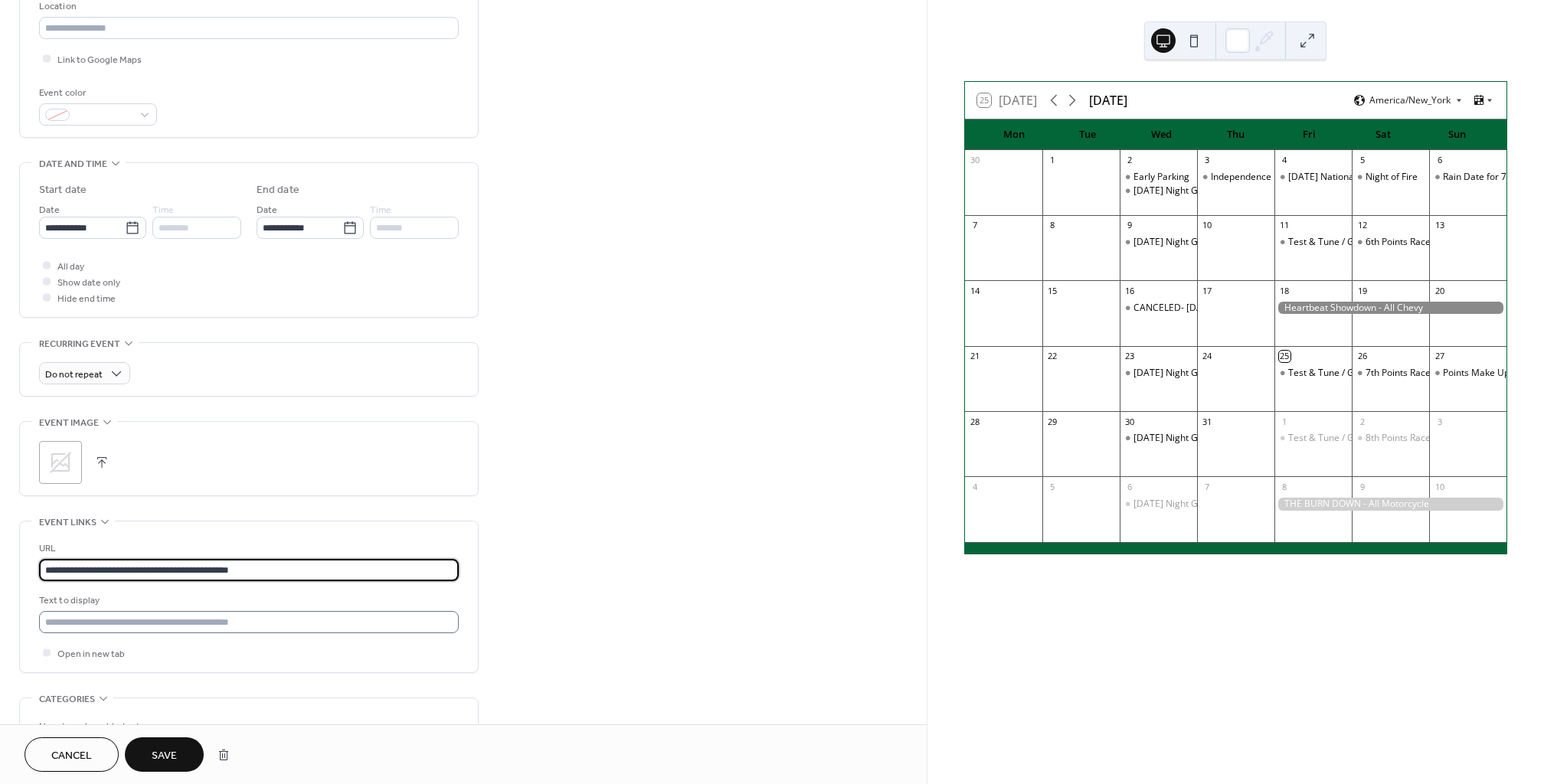 type on "**********" 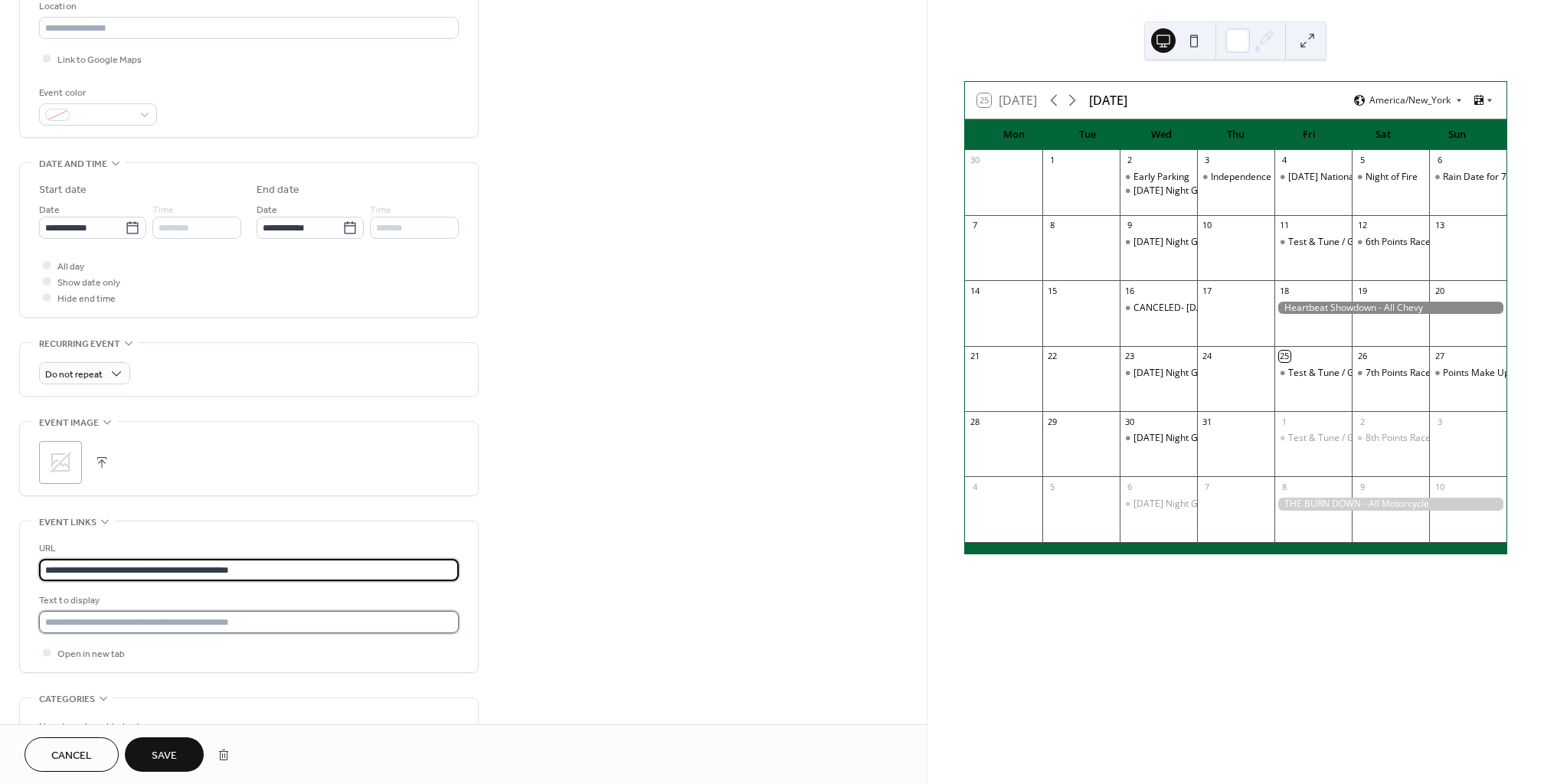 click at bounding box center (249, 622) 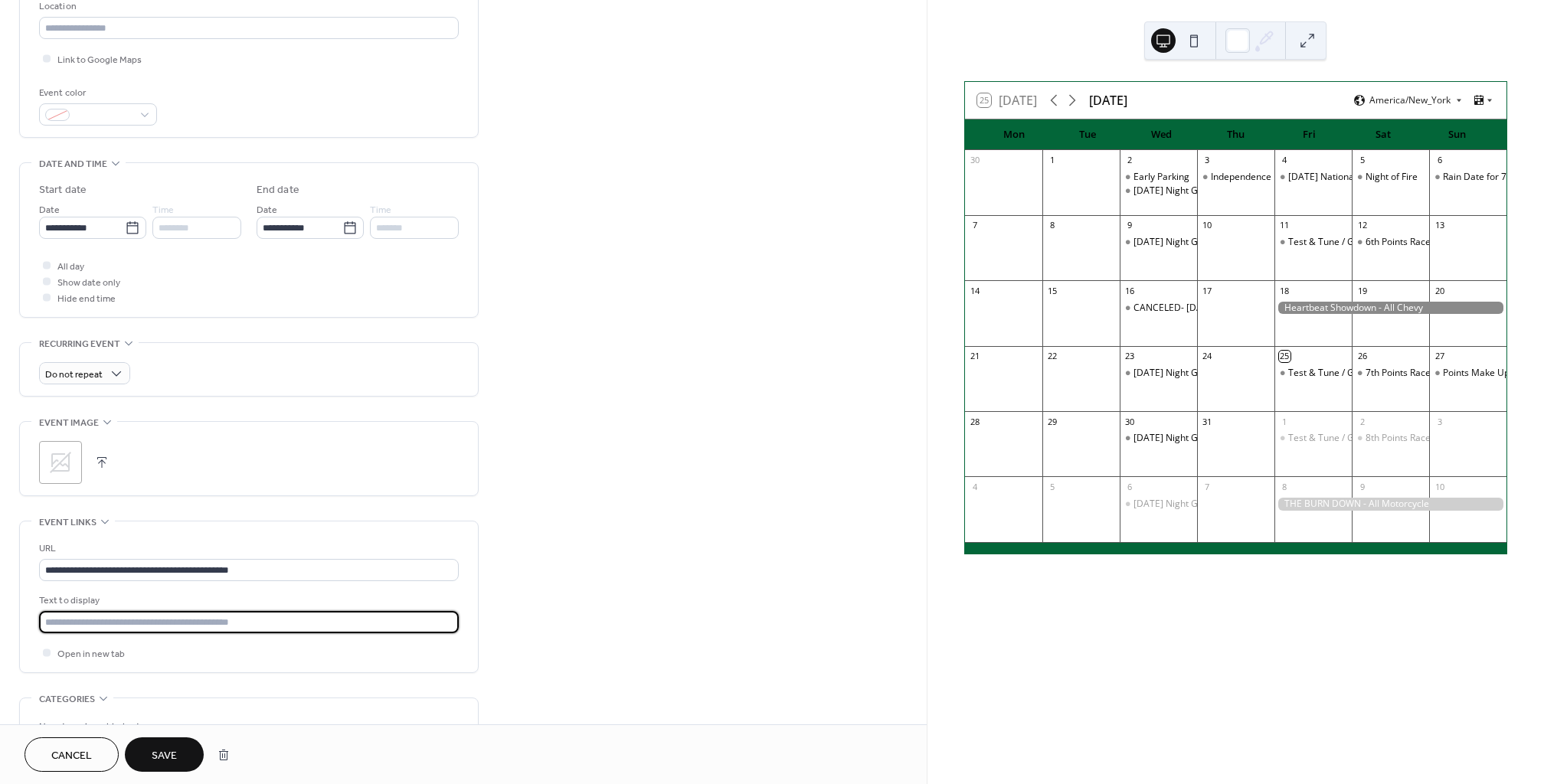type on "**********" 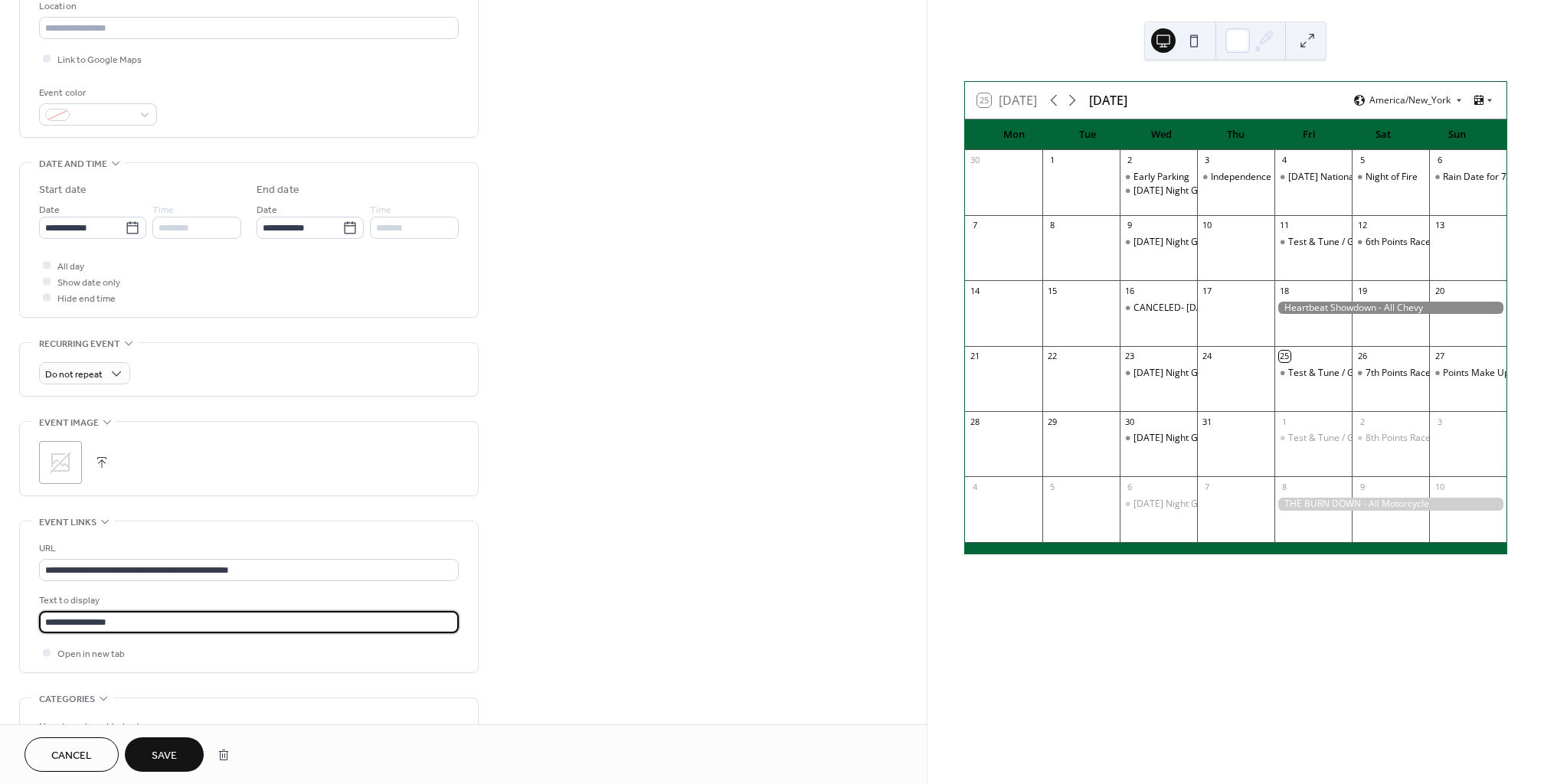 click on "Save" at bounding box center (164, 756) 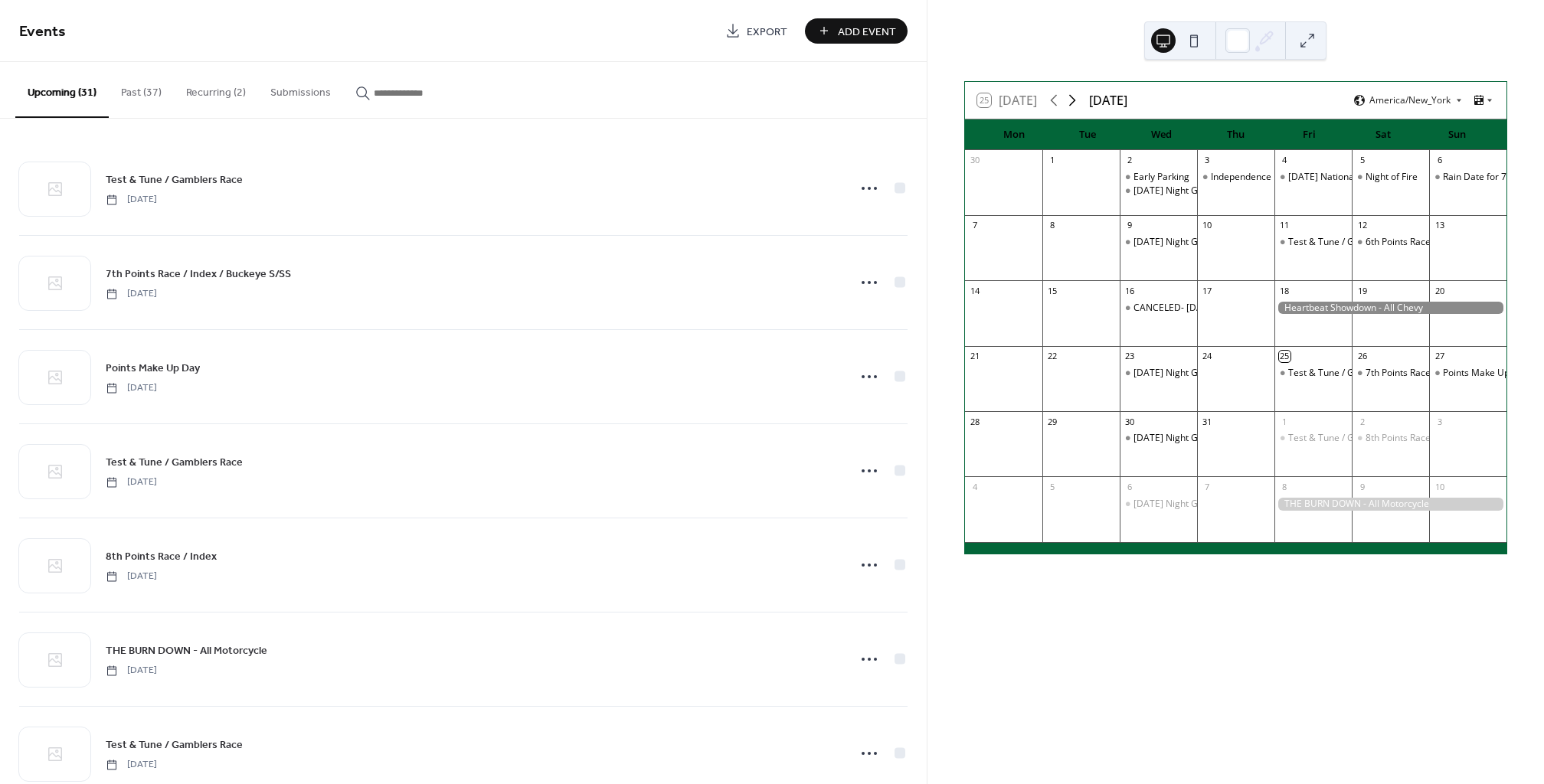 drag, startPoint x: 1073, startPoint y: 100, endPoint x: 1087, endPoint y: 107, distance: 15.65248 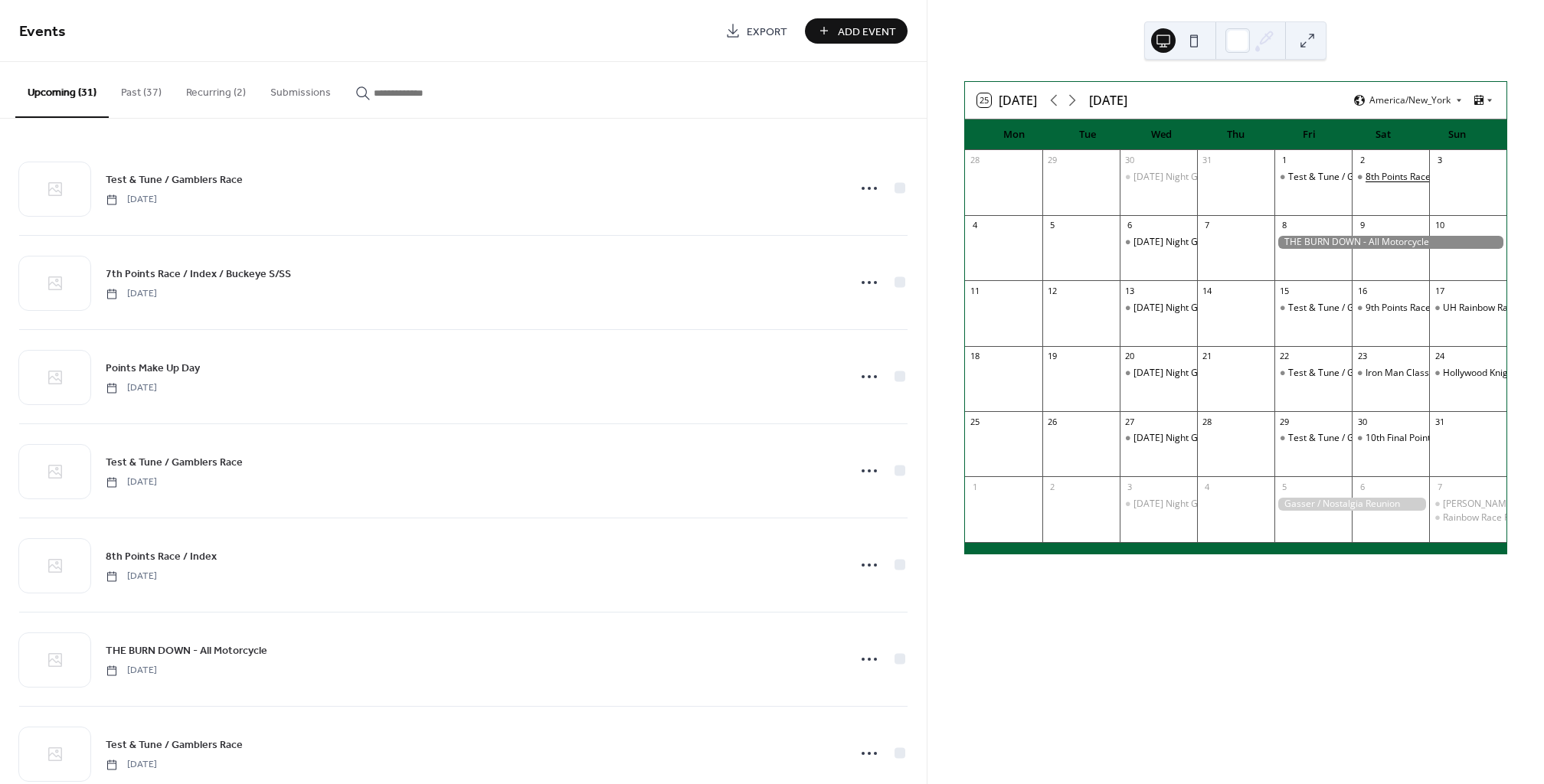 click on "8th Points Race / Index" at bounding box center [1413, 177] 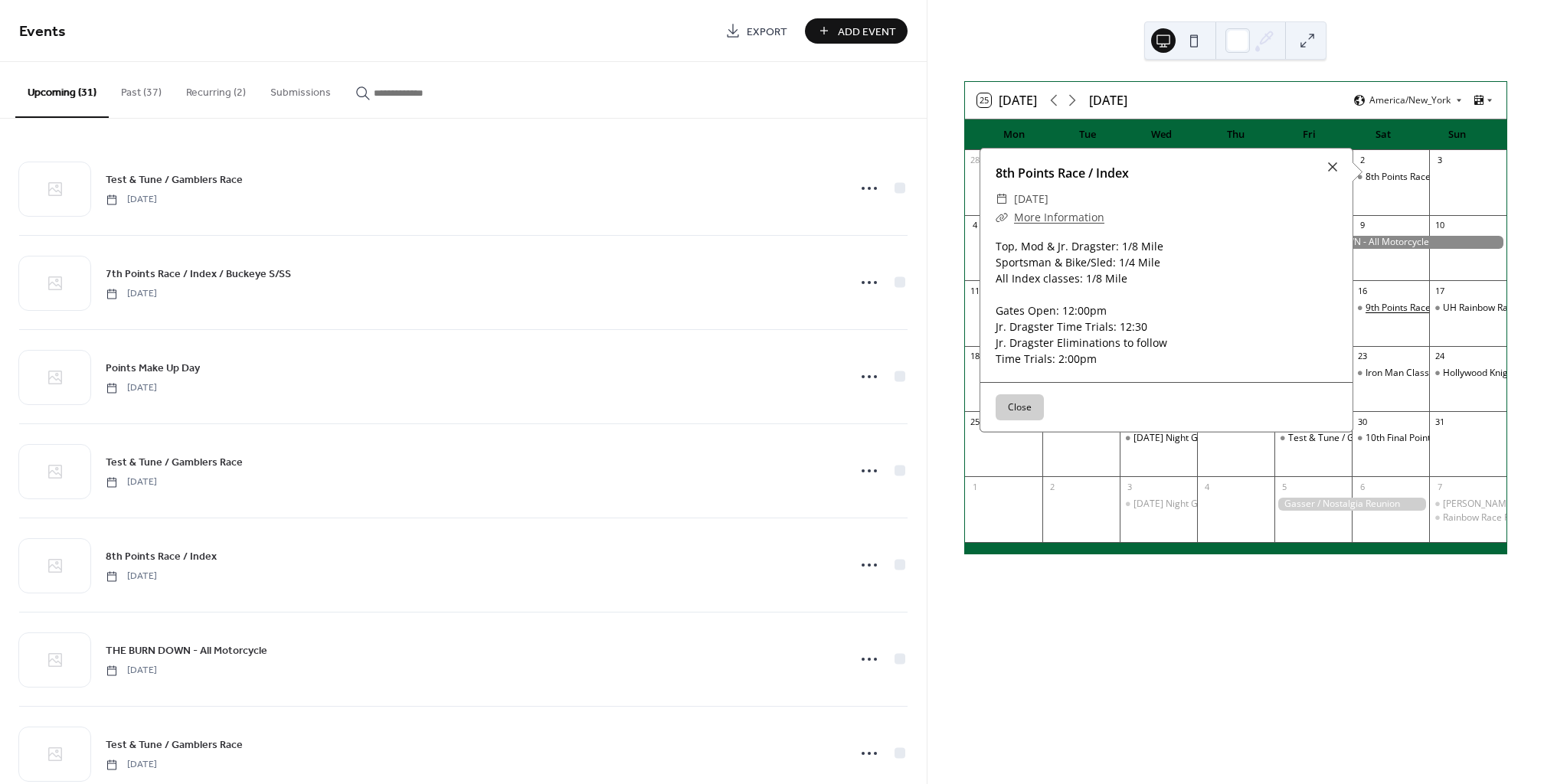 click on "9th Points Race" at bounding box center [1398, 308] 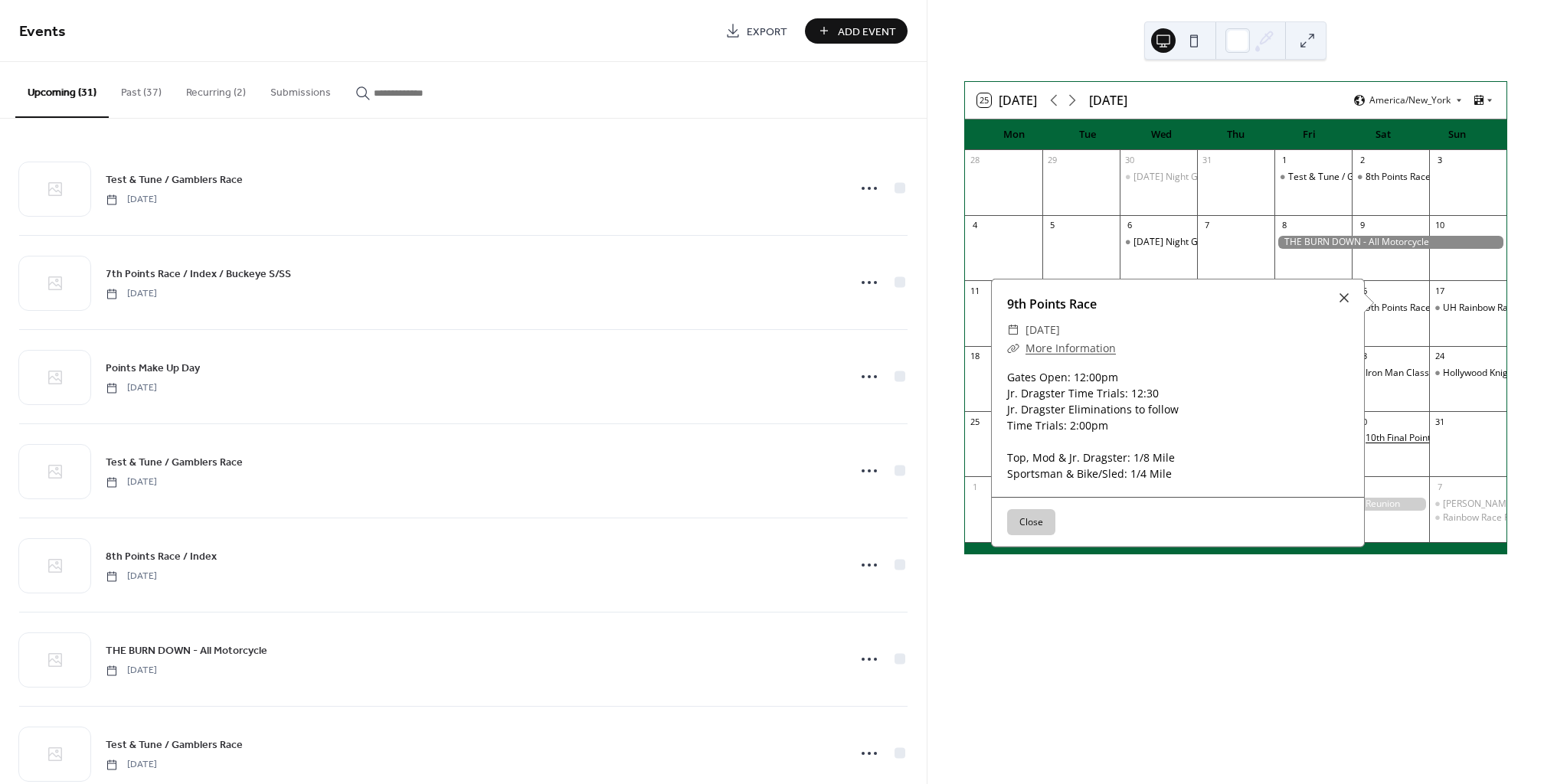 click on "10th Final Points Race" at bounding box center (1412, 438) 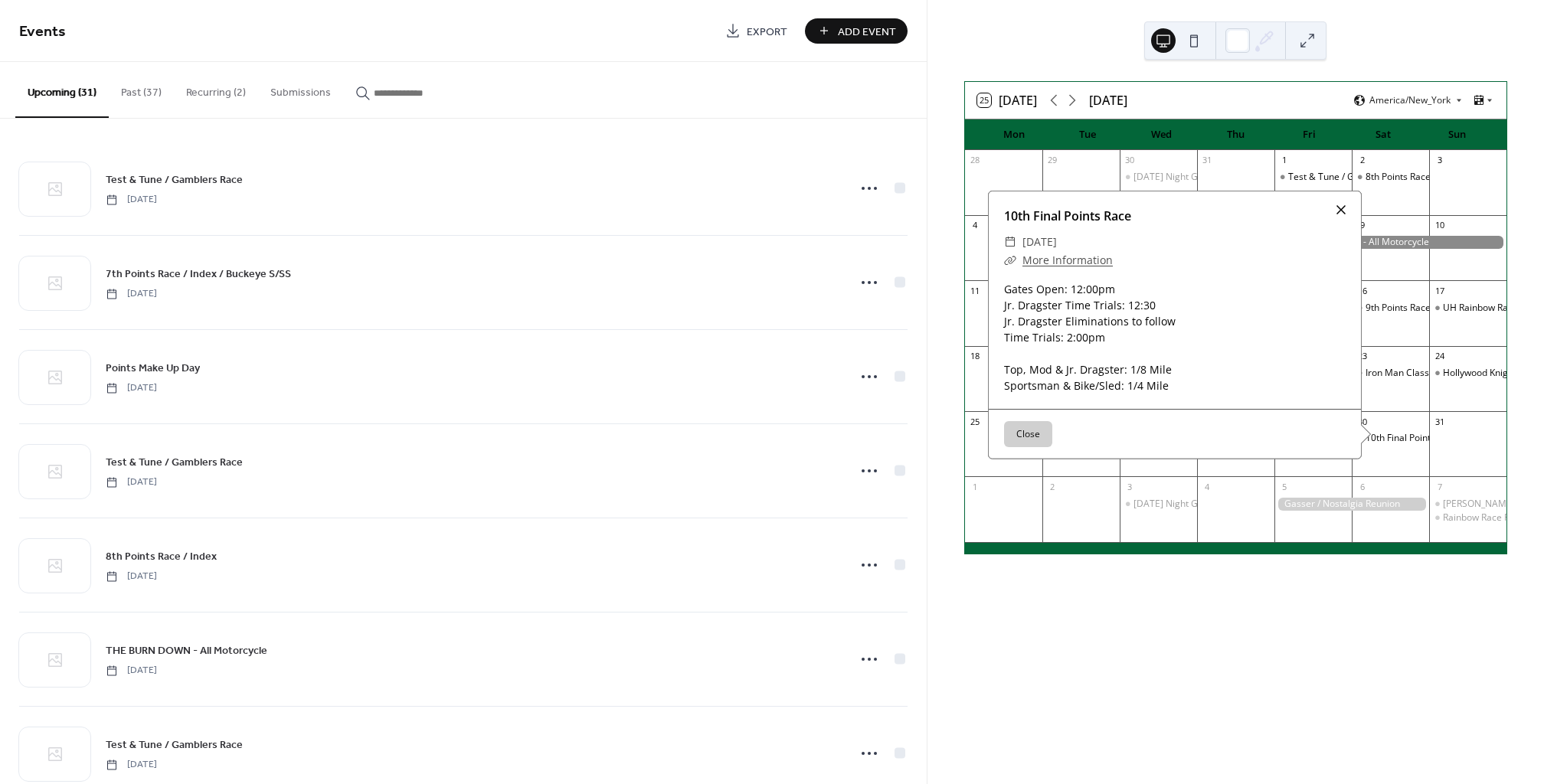 click at bounding box center (1341, 210) 